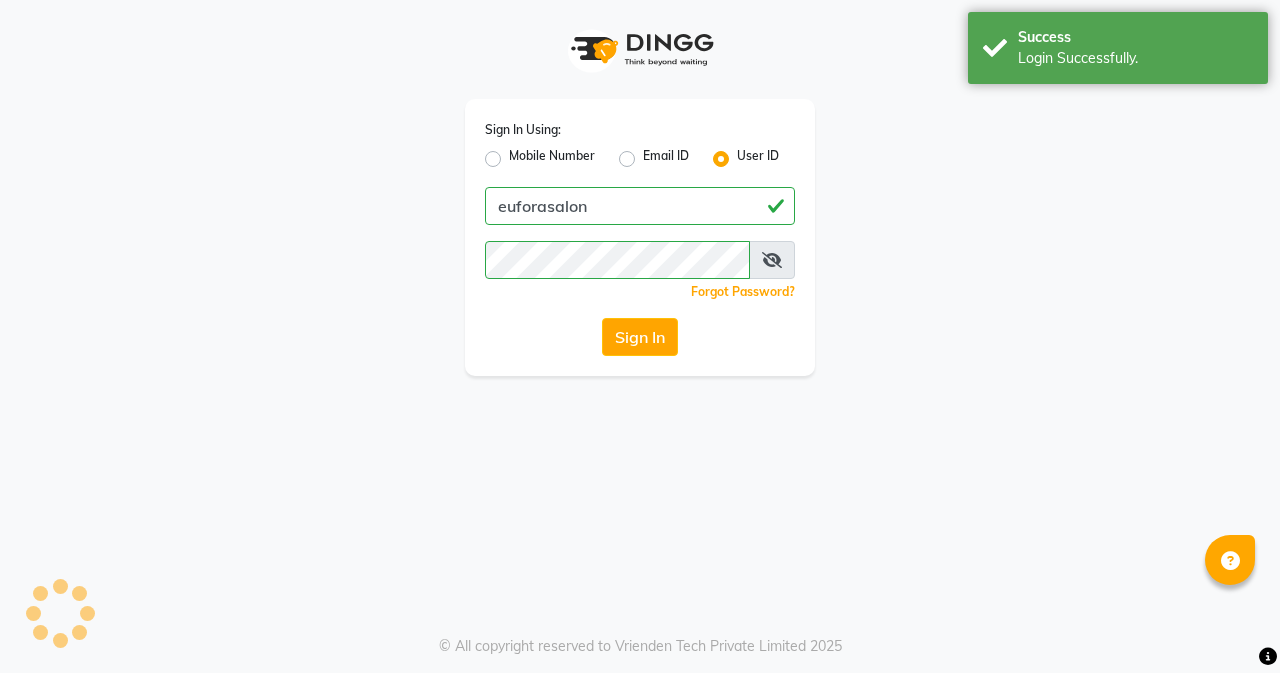 scroll, scrollTop: 0, scrollLeft: 0, axis: both 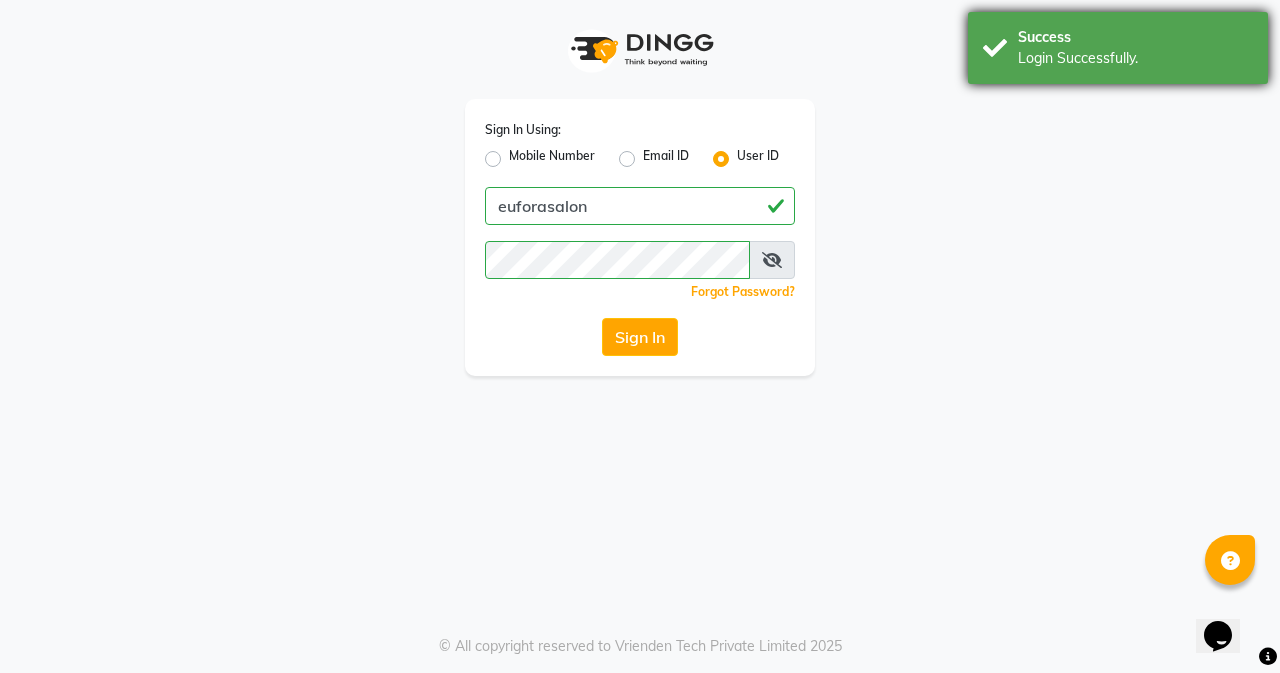 click on "Success   Login Successfully." at bounding box center (1118, 48) 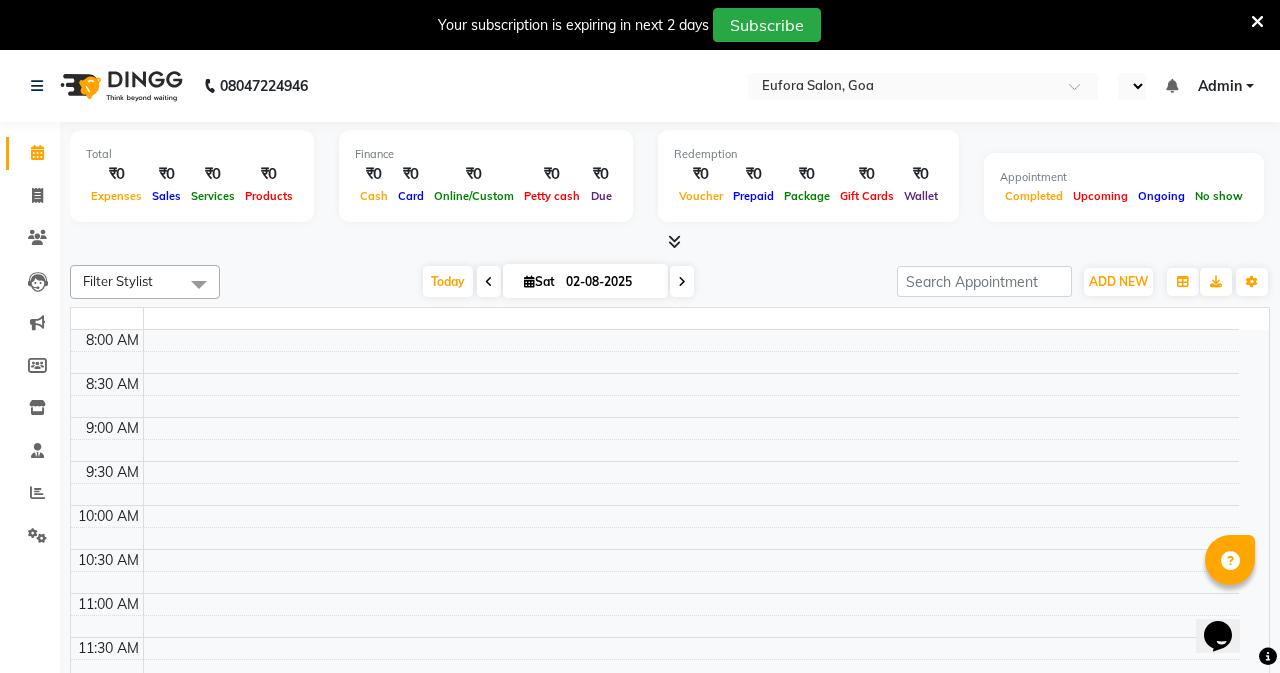 click at bounding box center [1257, 22] 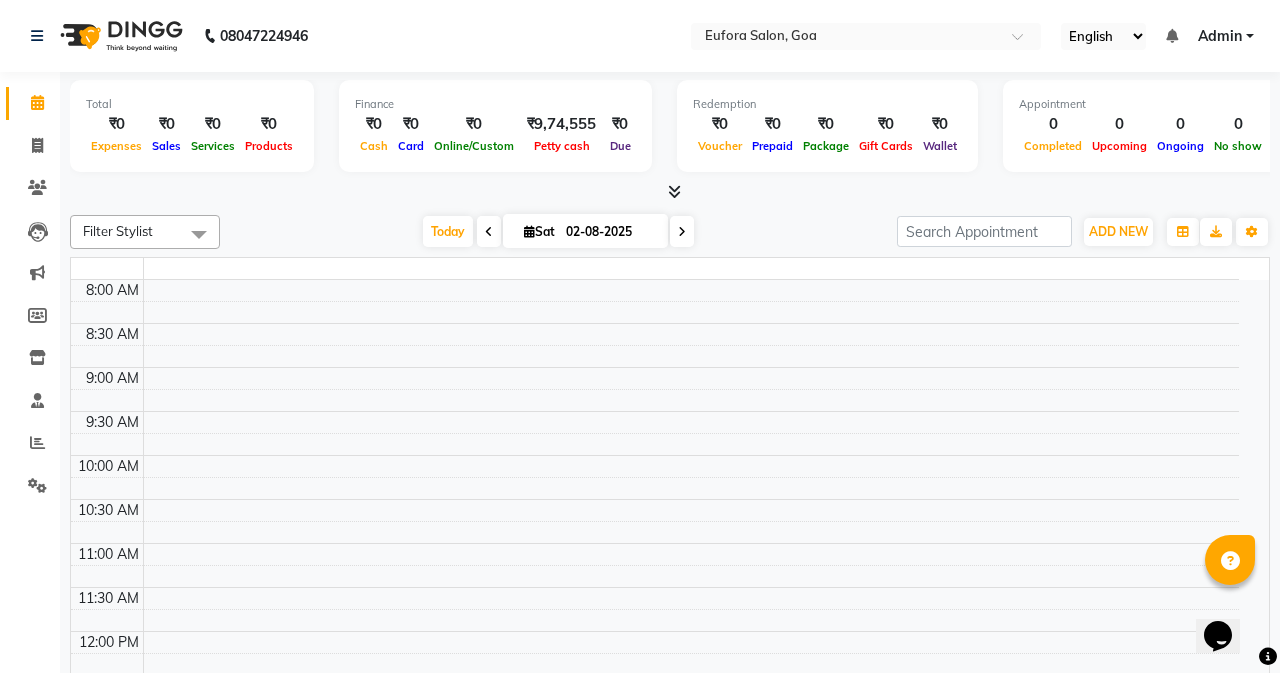 select on "en" 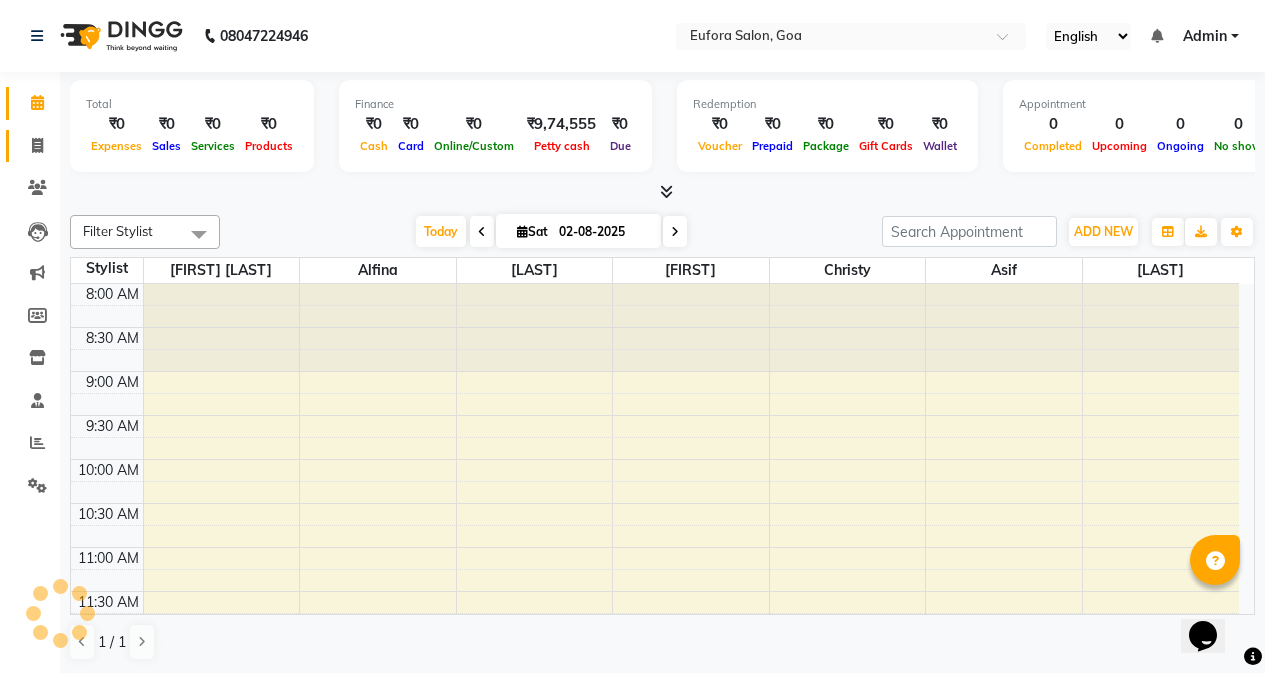 click on "Invoice" 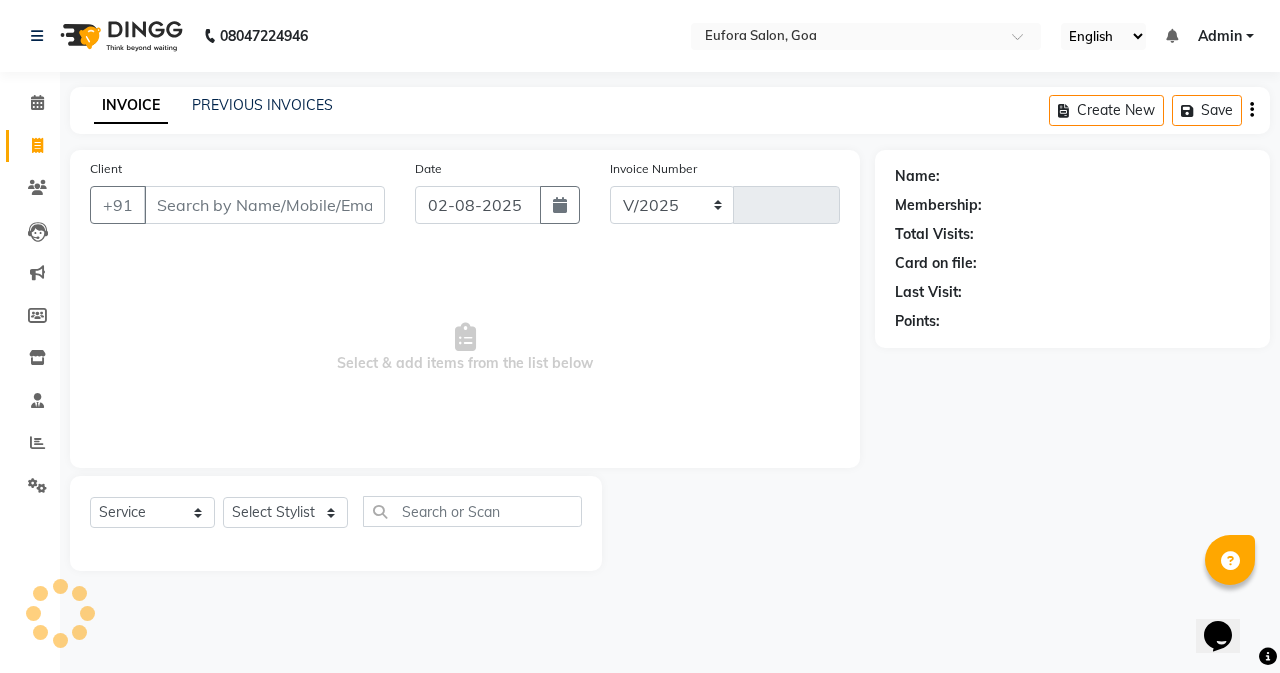 select on "6684" 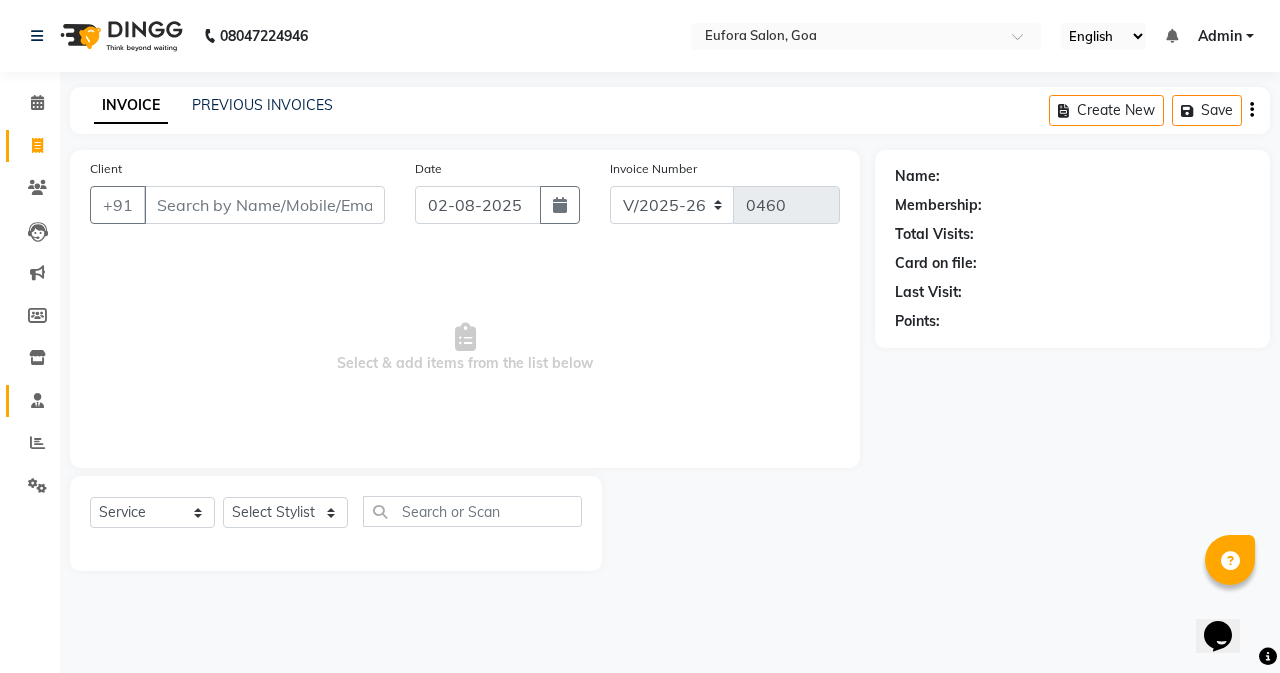 click on "Staff" 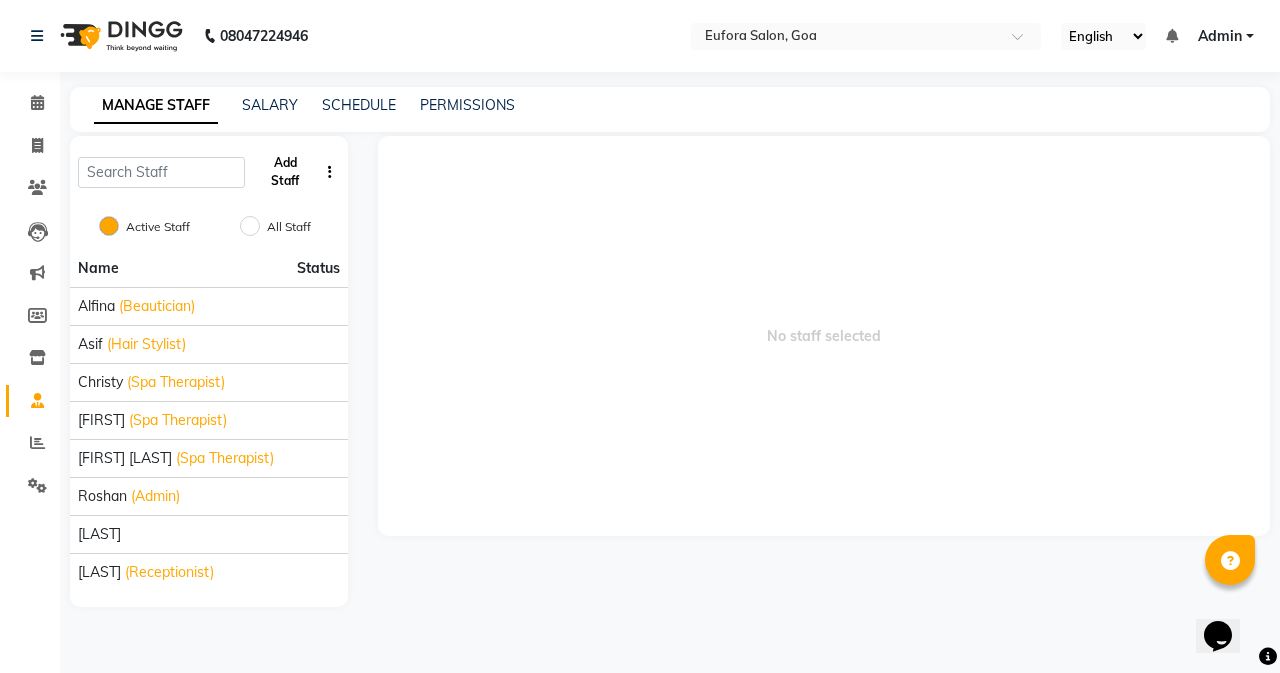 click on "Add Staff" 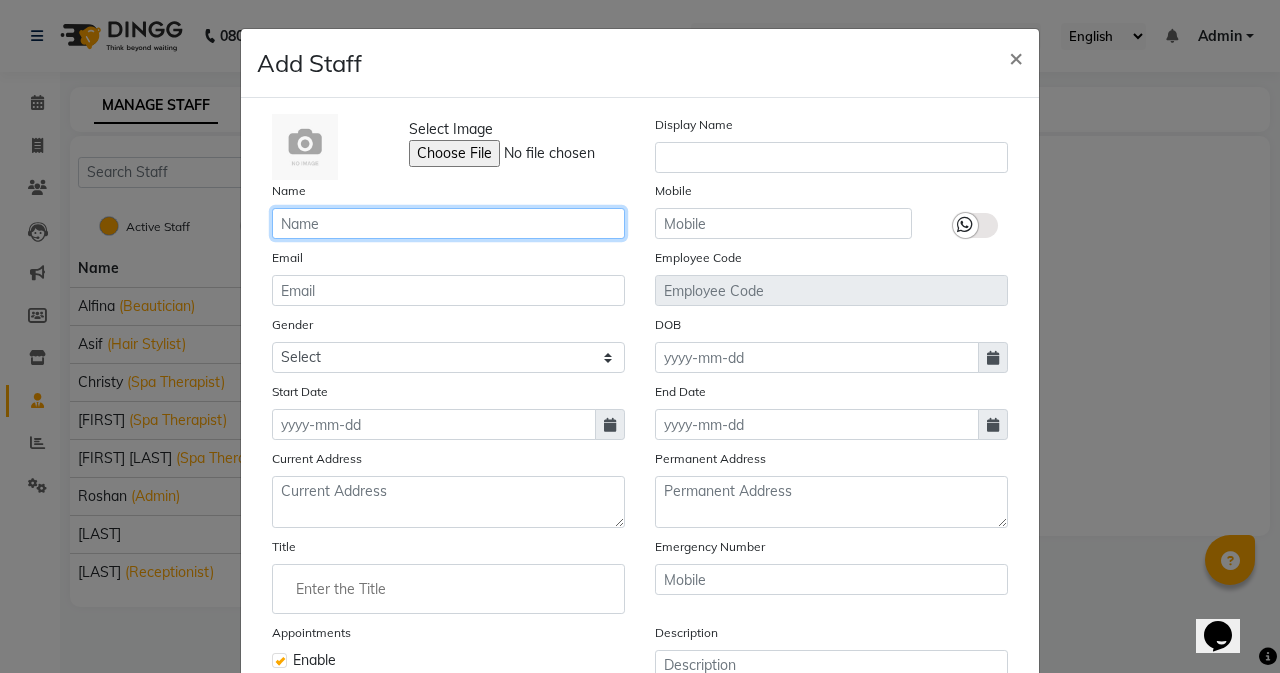 click 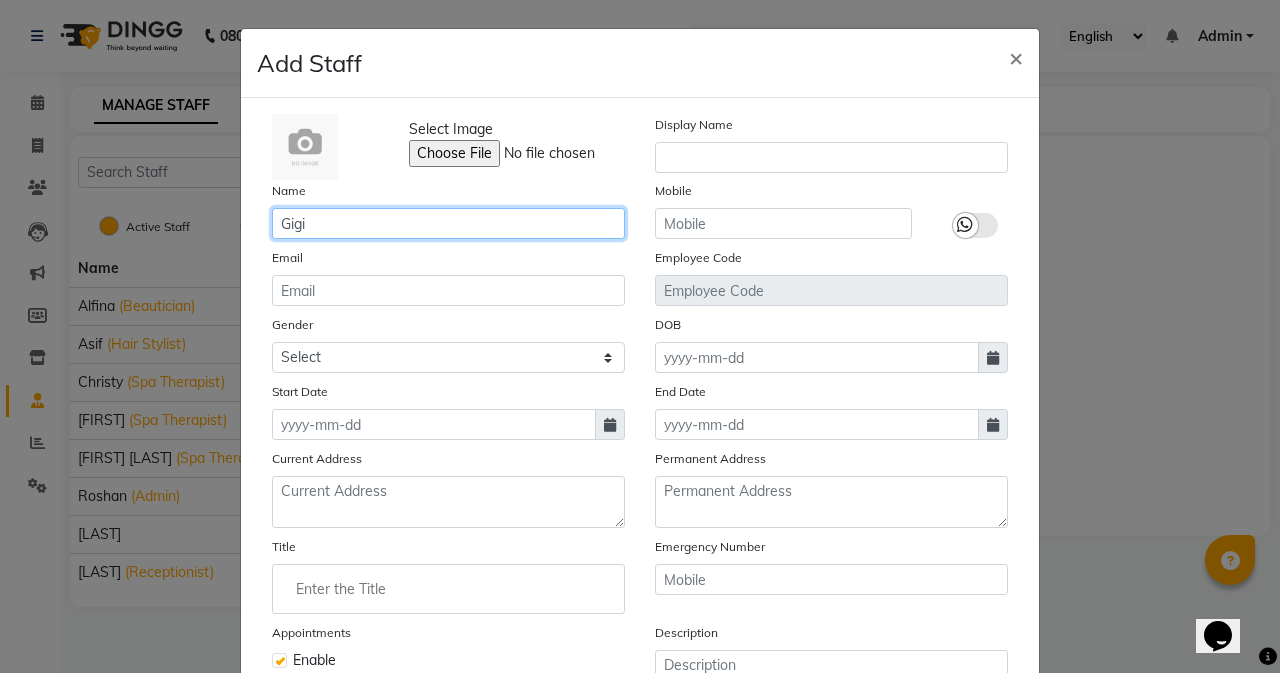 type on "Gigi" 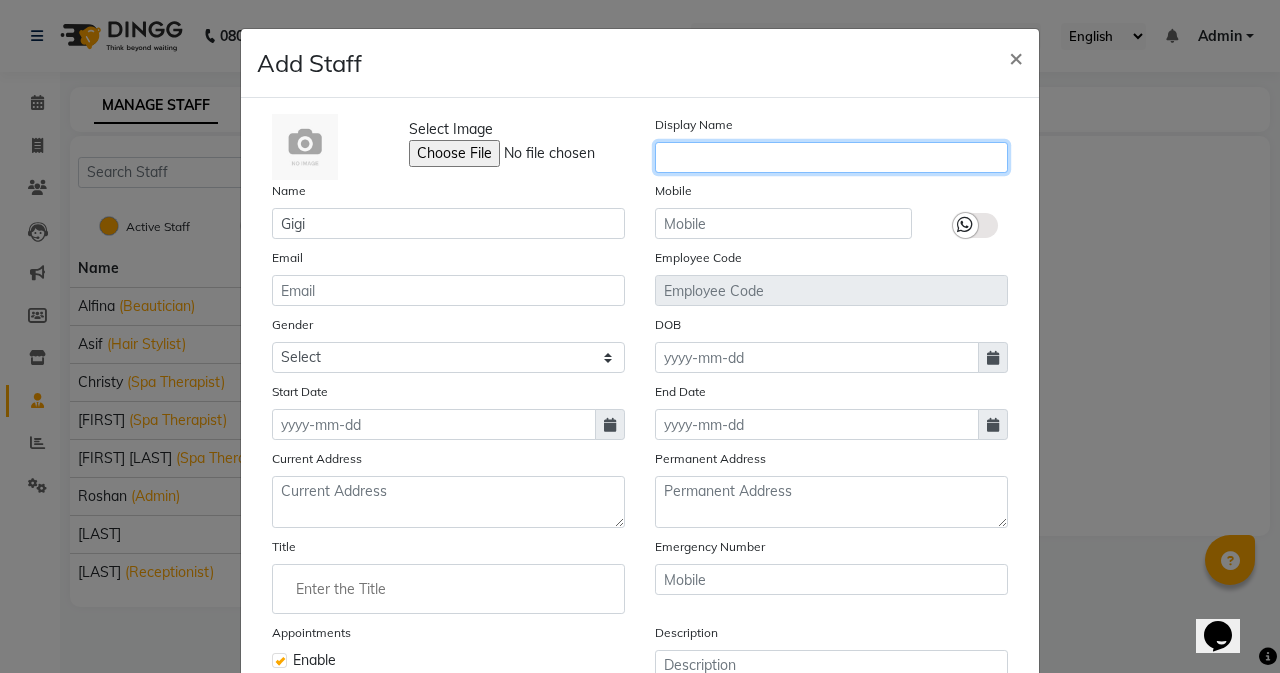 click 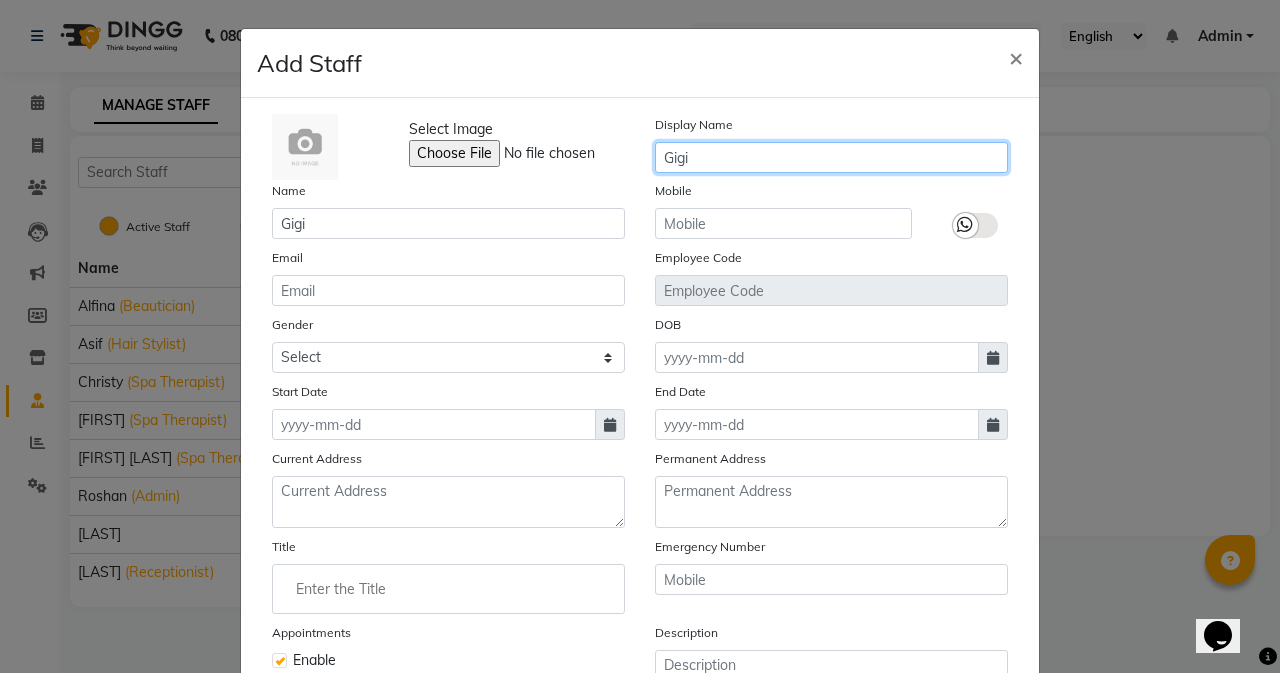 type on "Gigi" 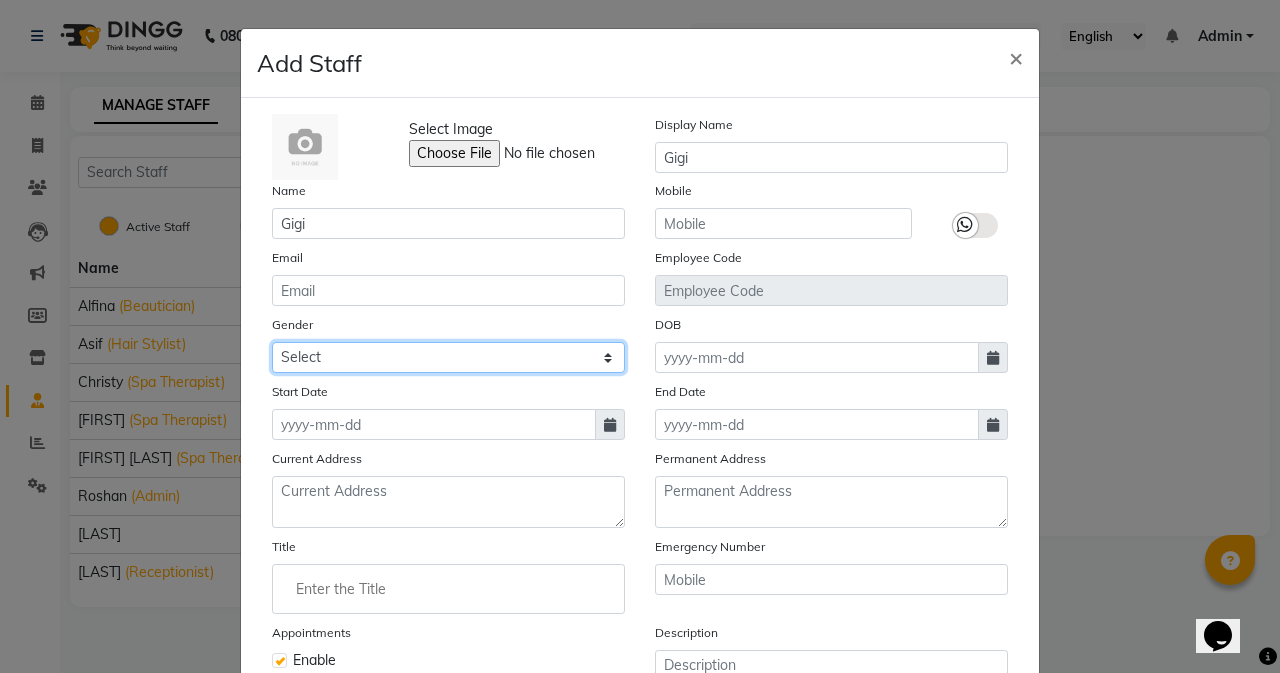 click on "Select Male Female Other Prefer Not To Say" 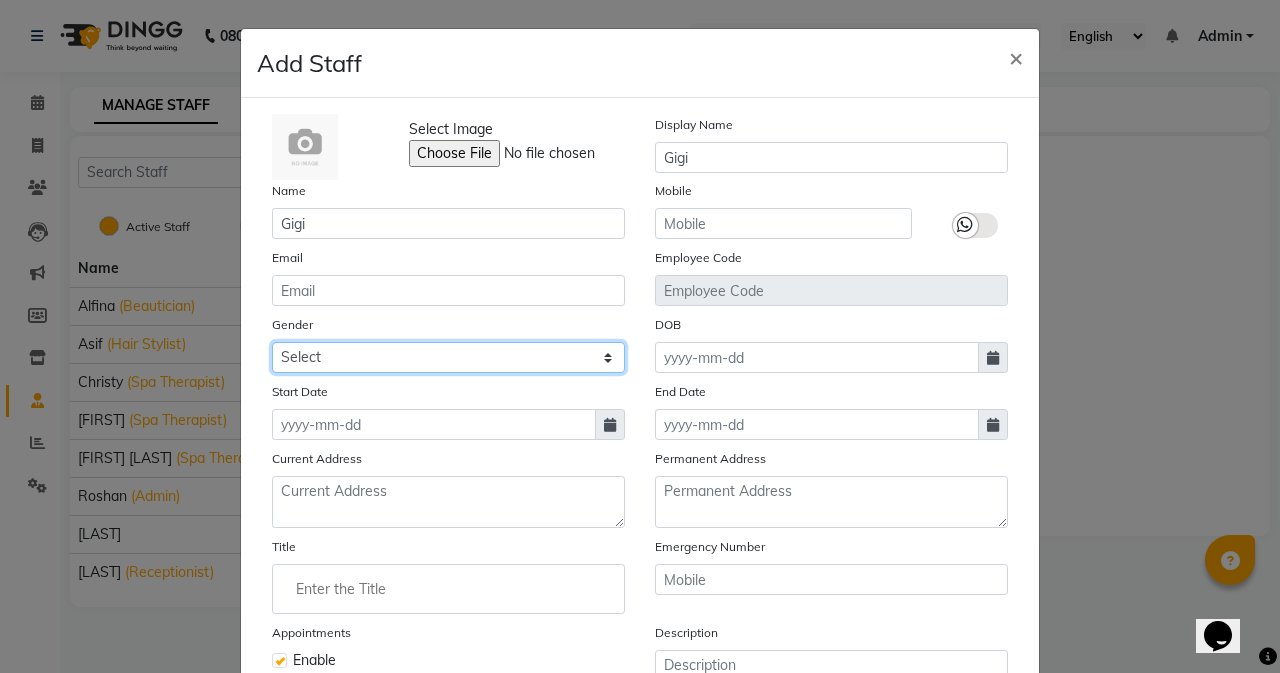select on "female" 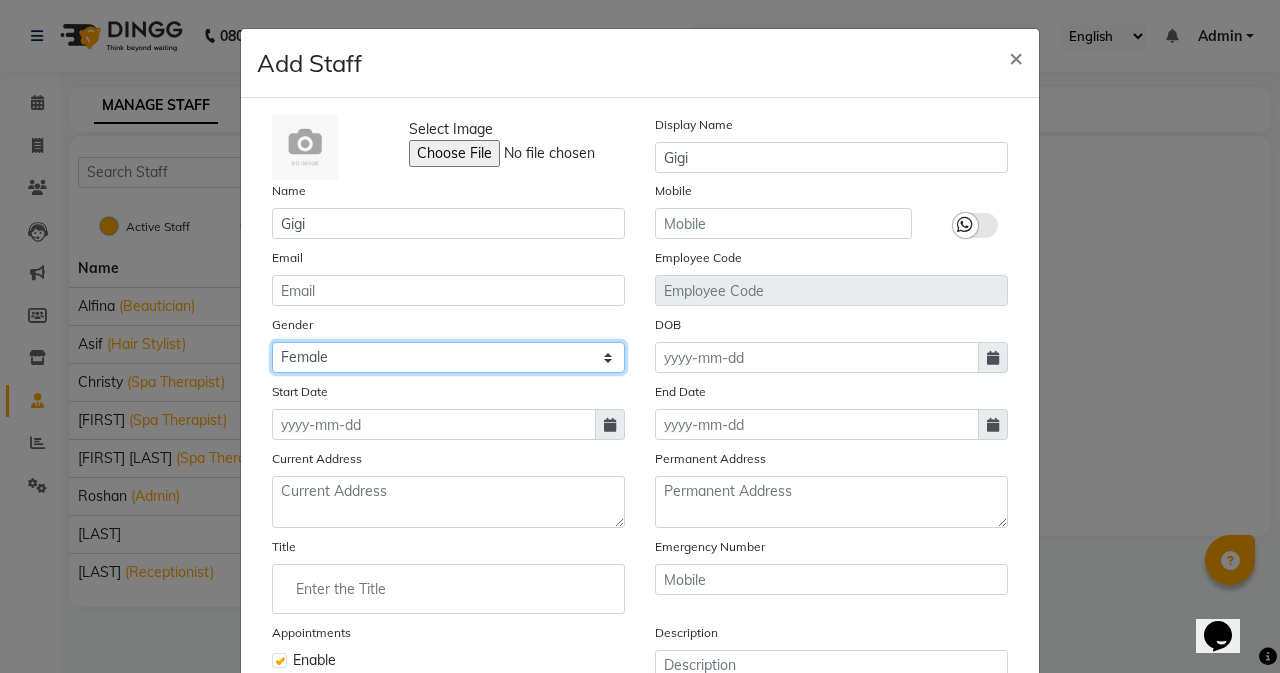 click on "Select Male Female Other Prefer Not To Say" 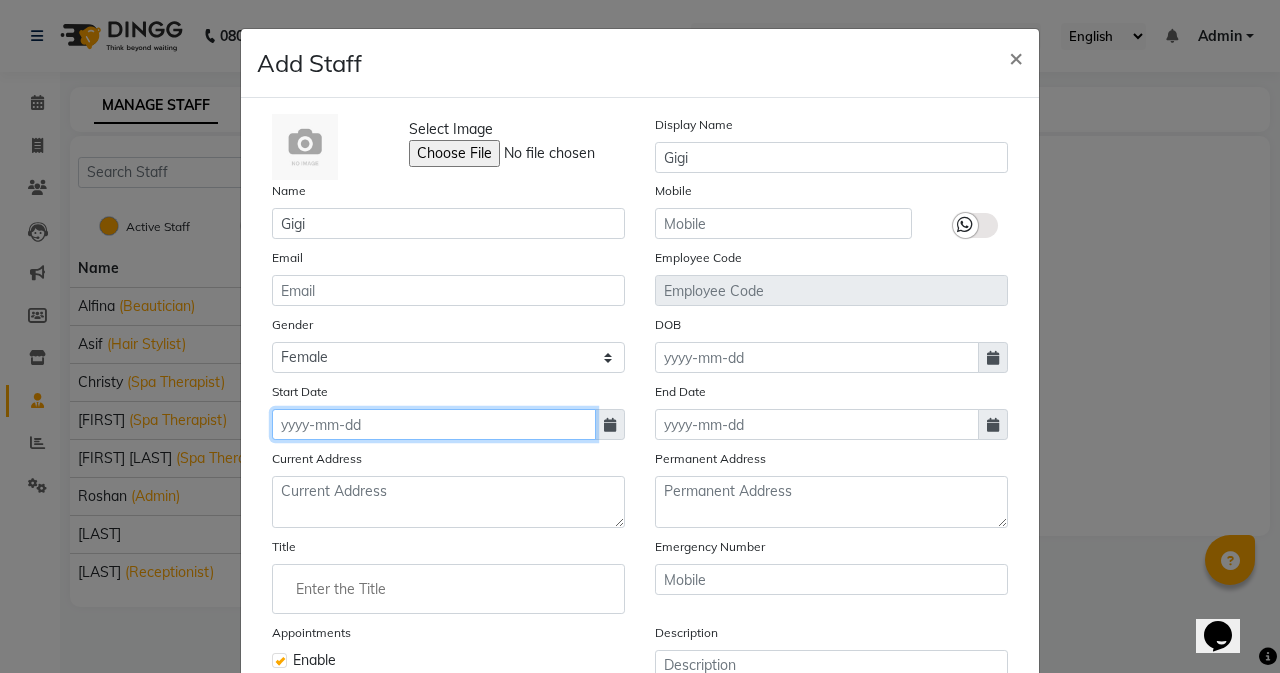 click 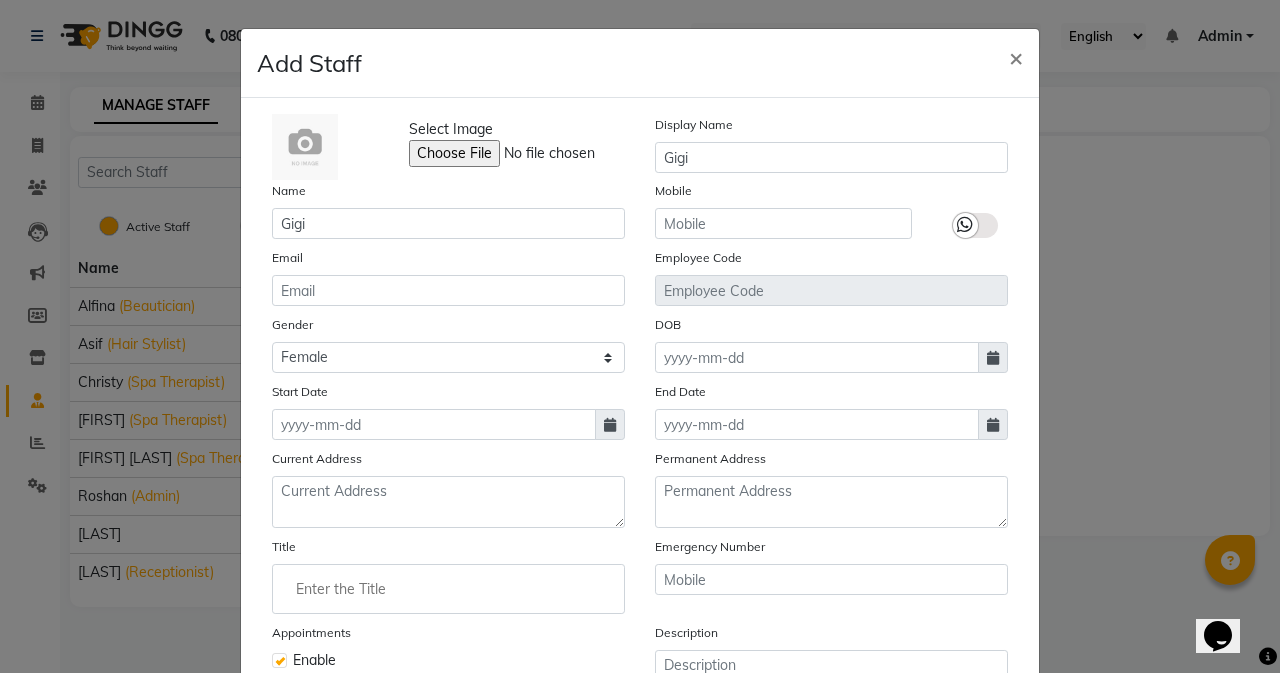 select on "8" 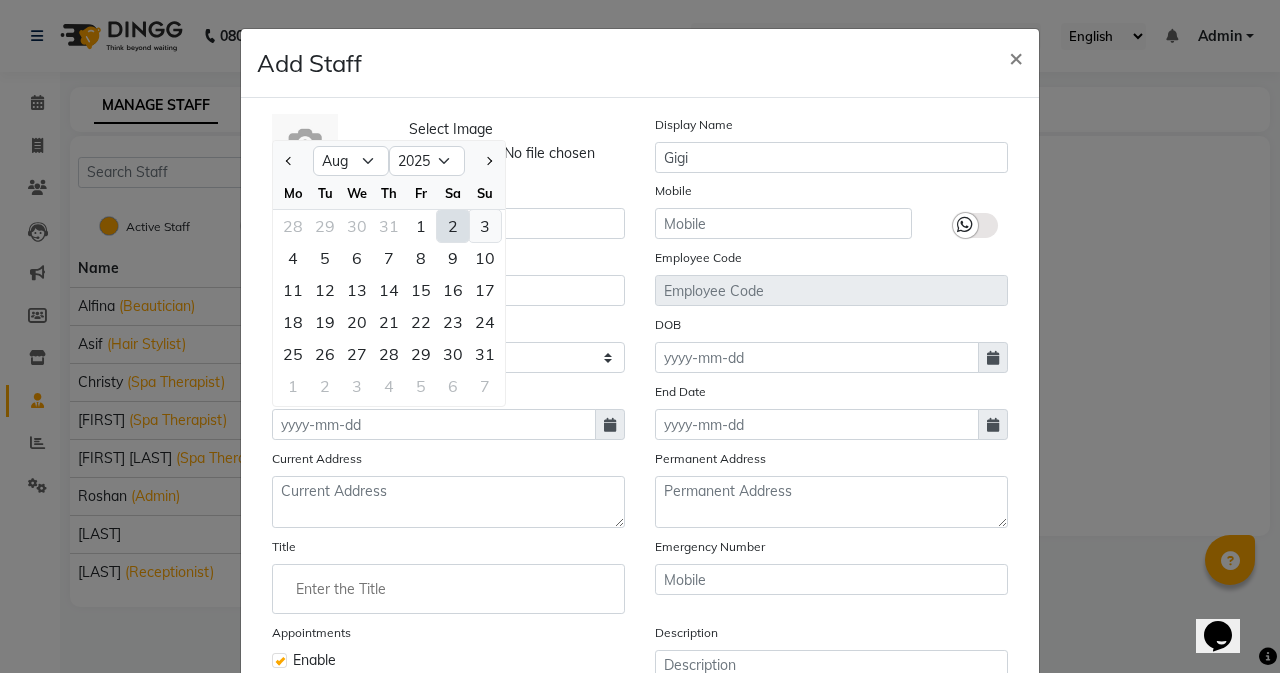 click on "3" 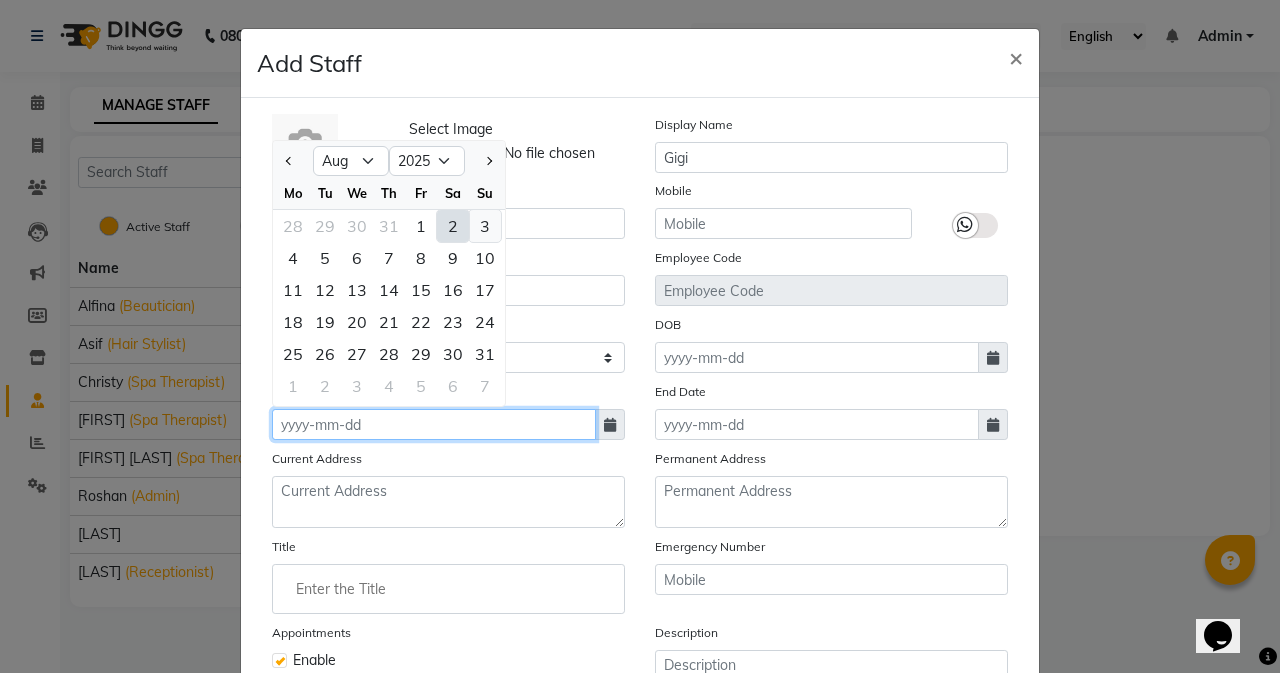type on "03-08-2025" 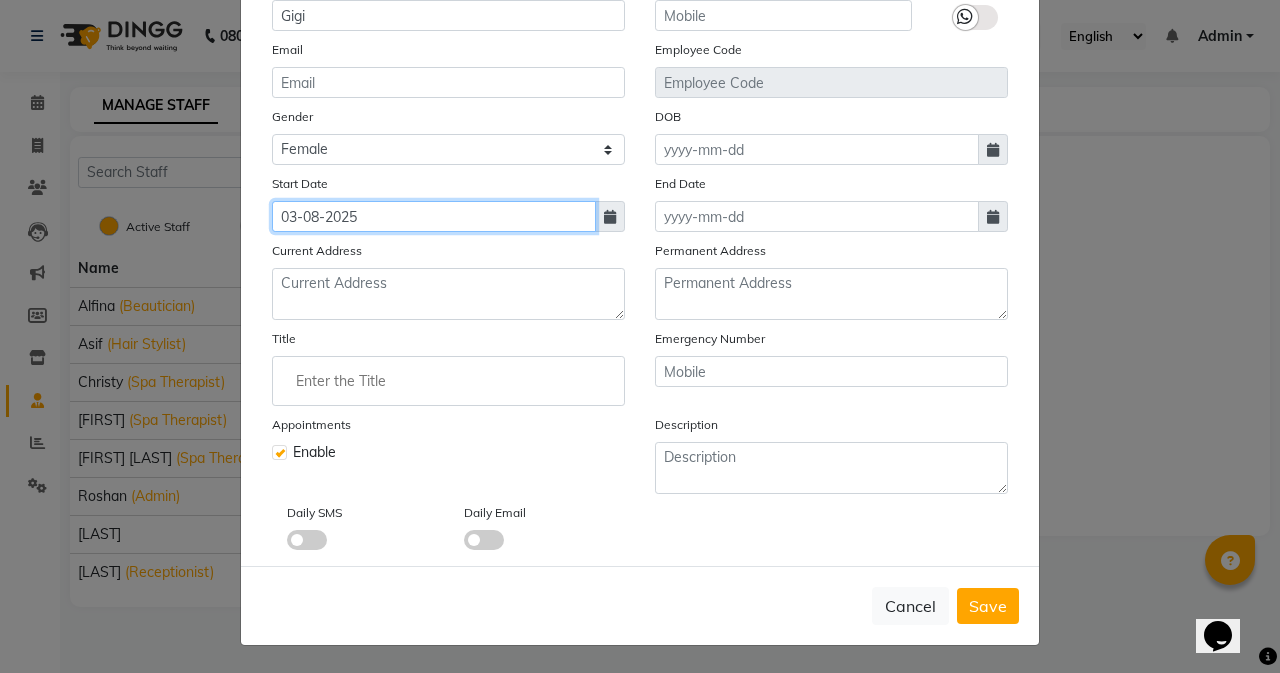 scroll, scrollTop: 209, scrollLeft: 0, axis: vertical 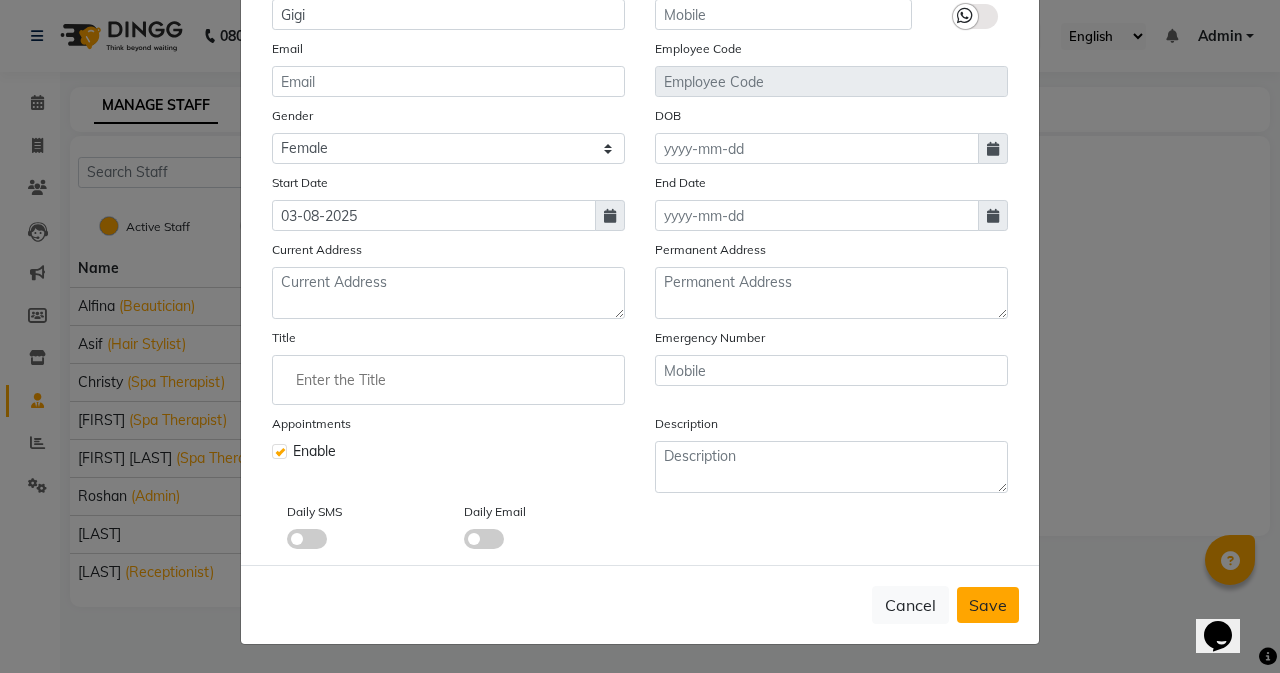 click on "Save" at bounding box center (988, 605) 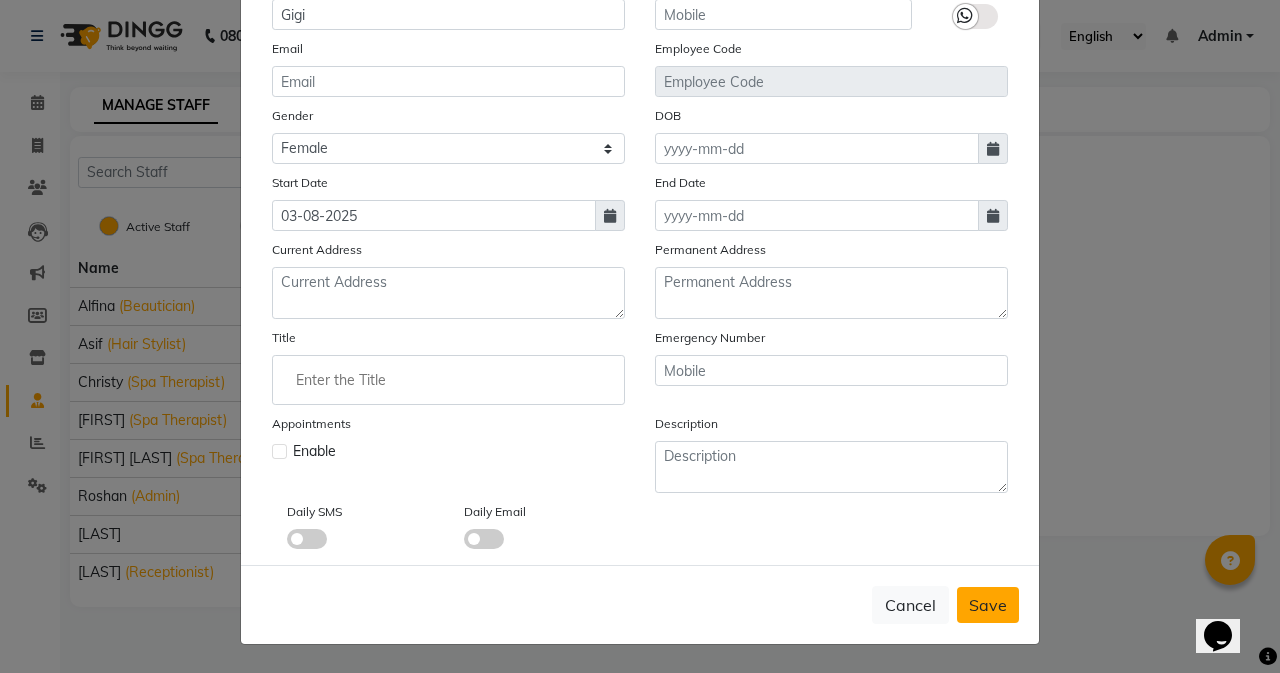 type 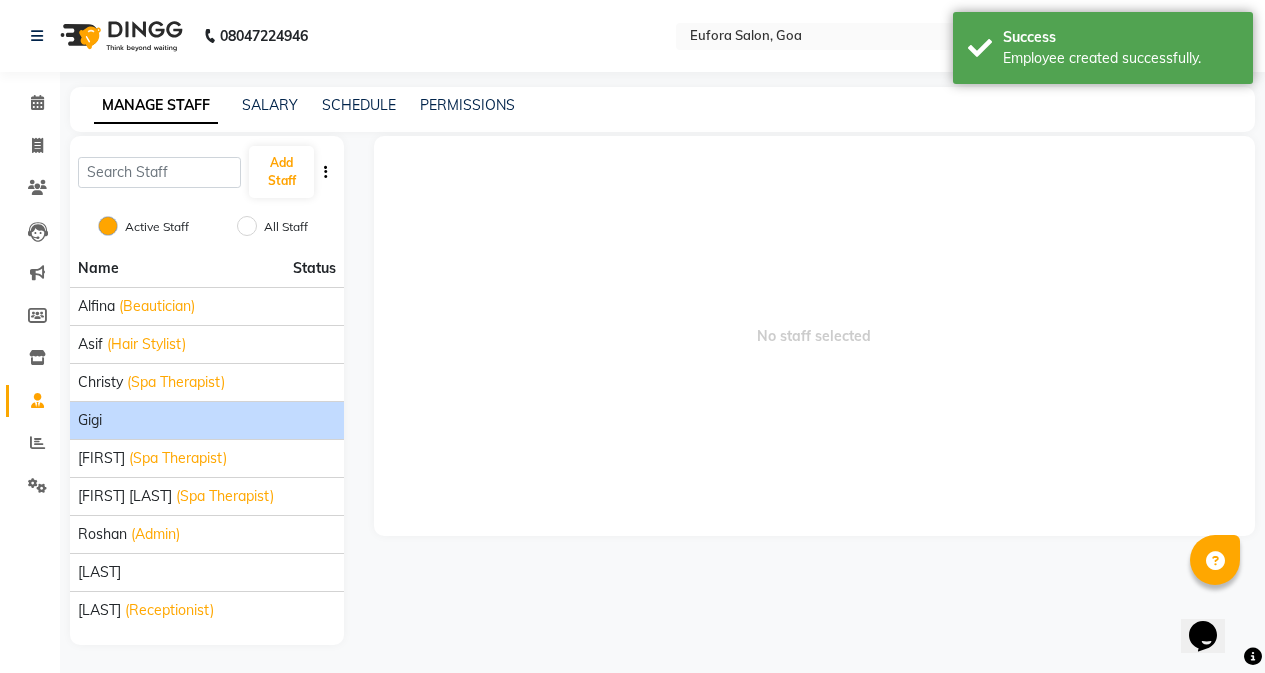 click on "Gigi" 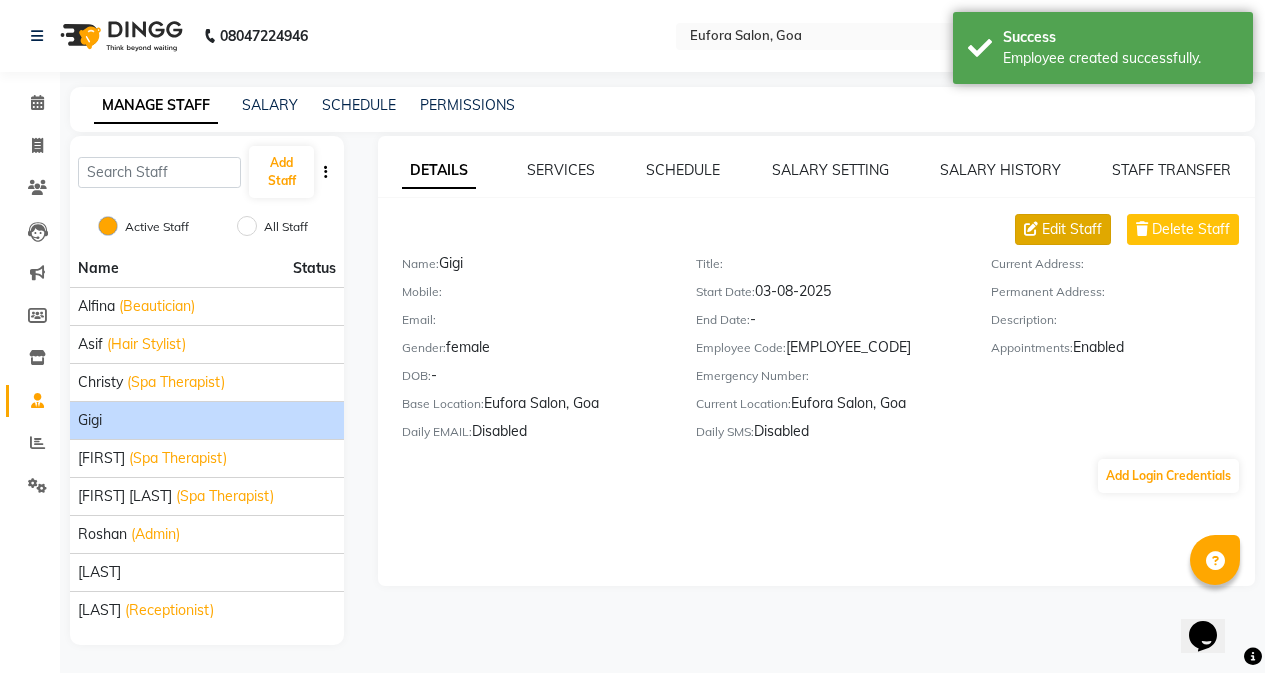 click on "Edit Staff" 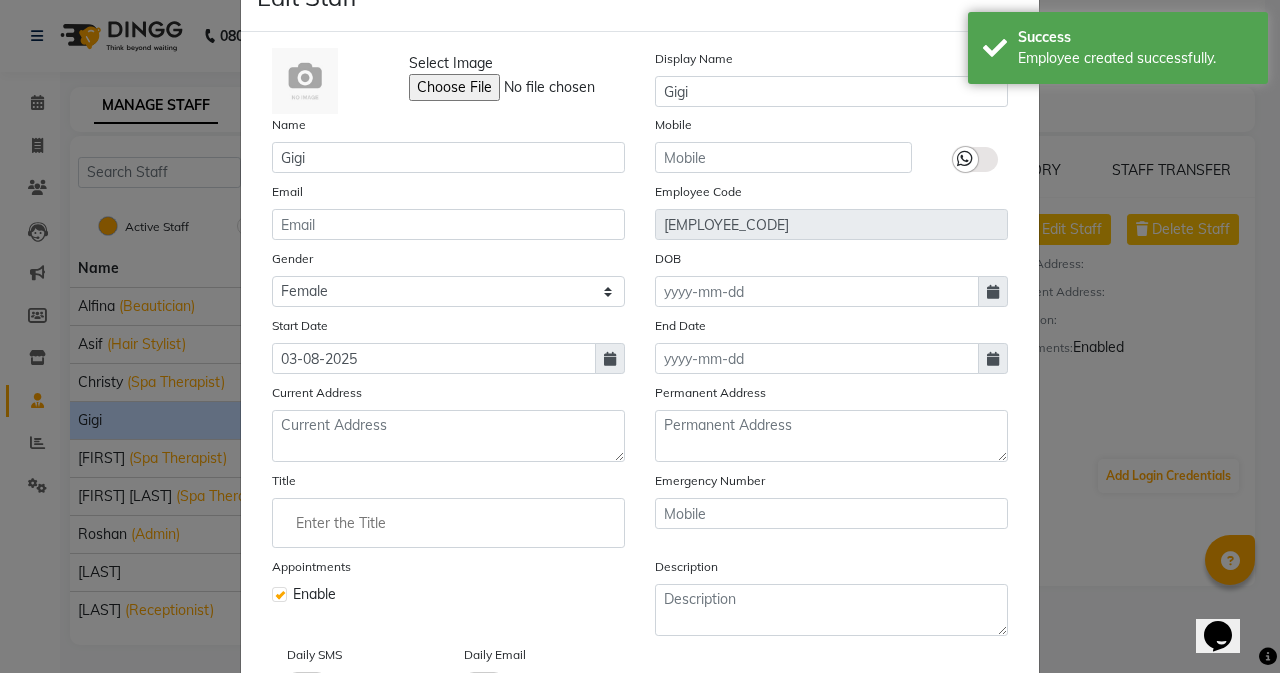 scroll, scrollTop: 100, scrollLeft: 0, axis: vertical 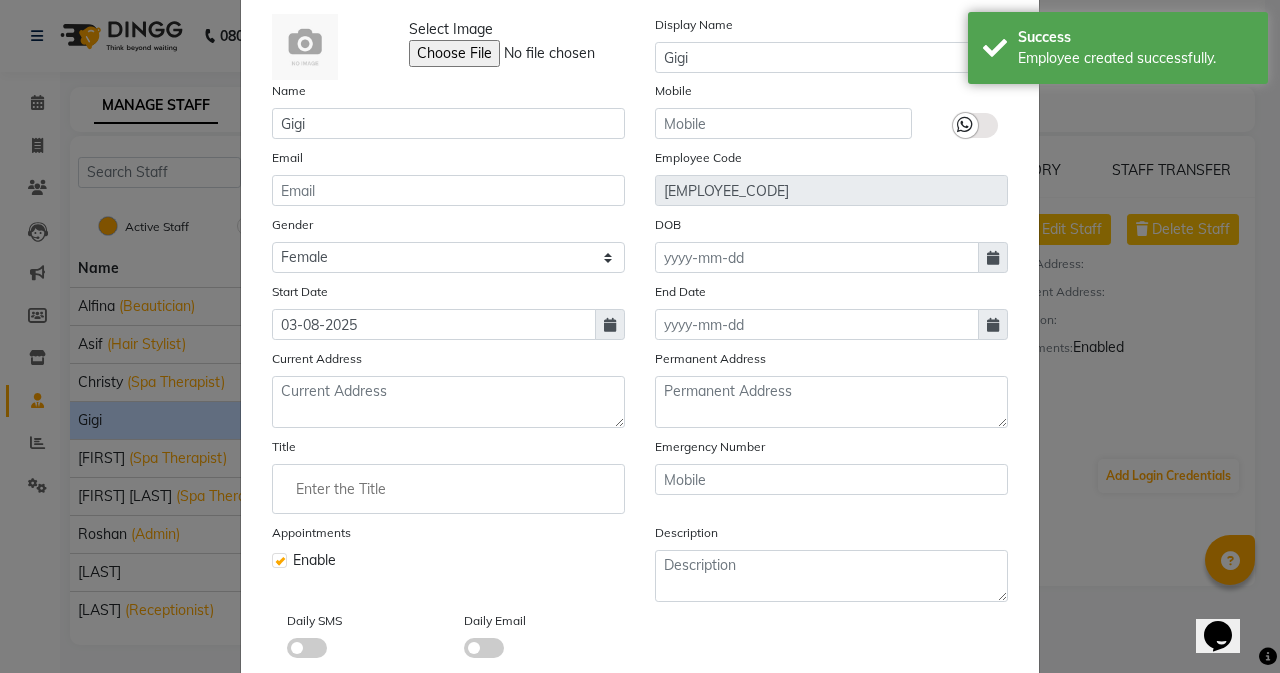 click 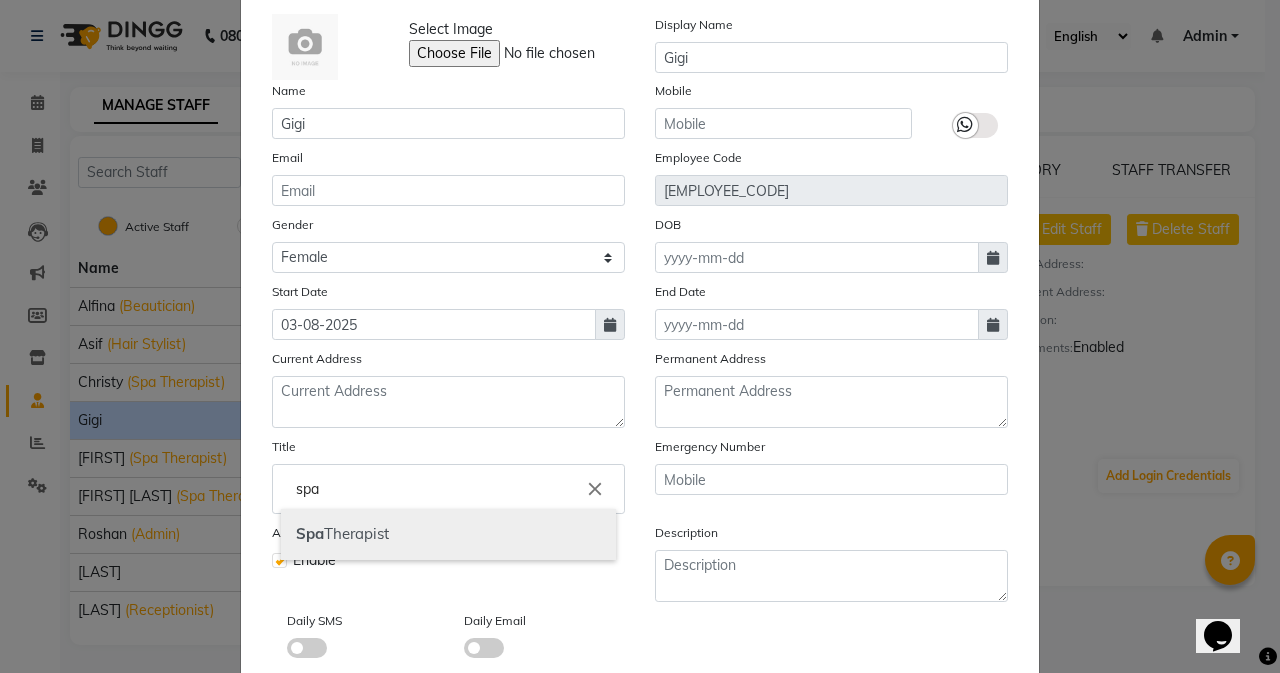 click on "Spa  Therapist" at bounding box center [448, 534] 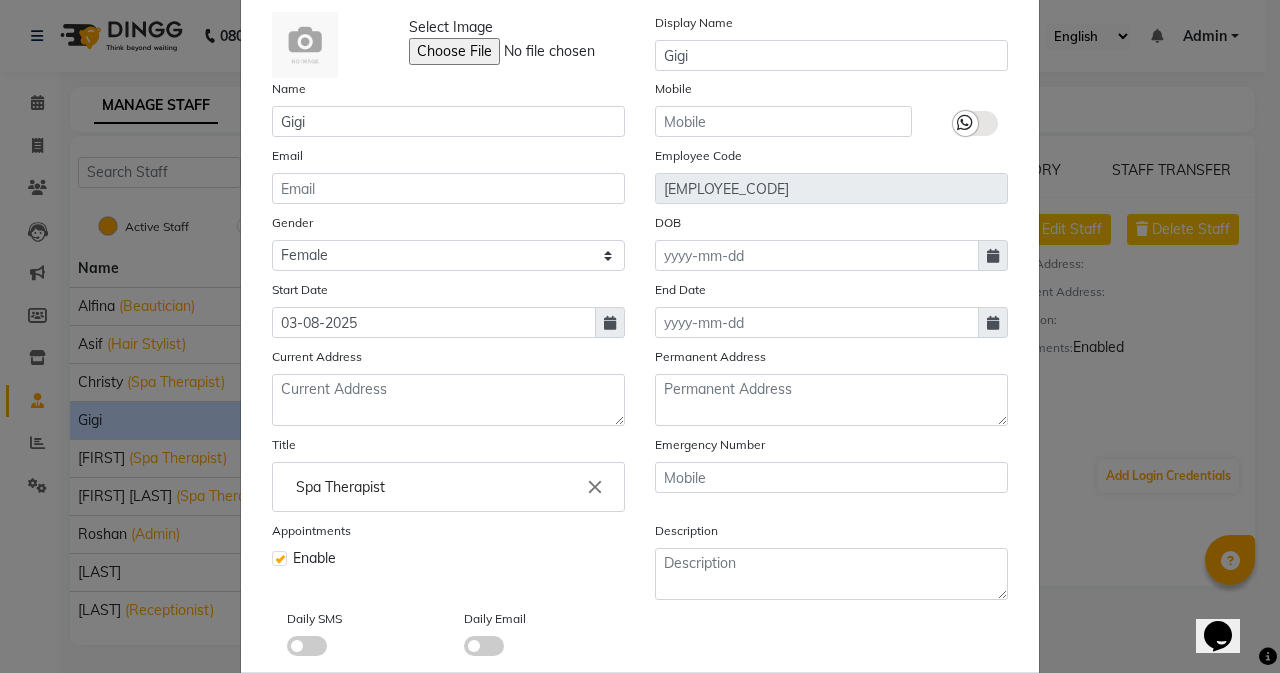 scroll, scrollTop: 209, scrollLeft: 0, axis: vertical 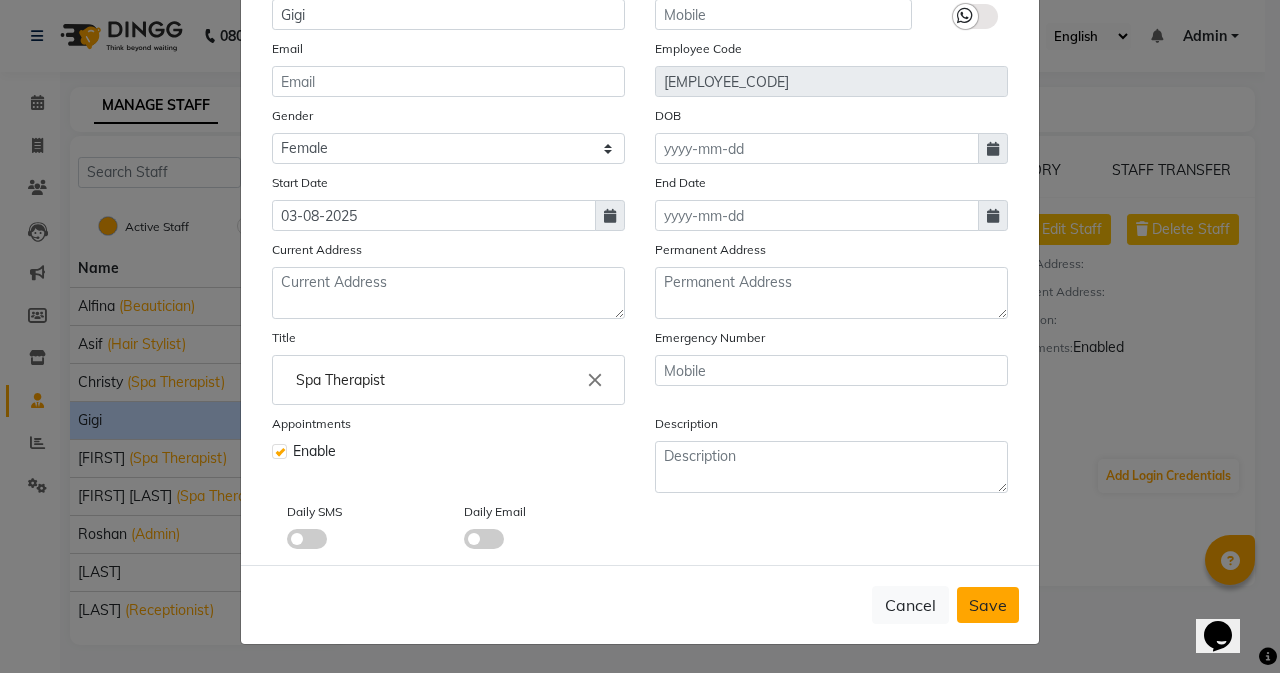 click on "Save" at bounding box center (988, 605) 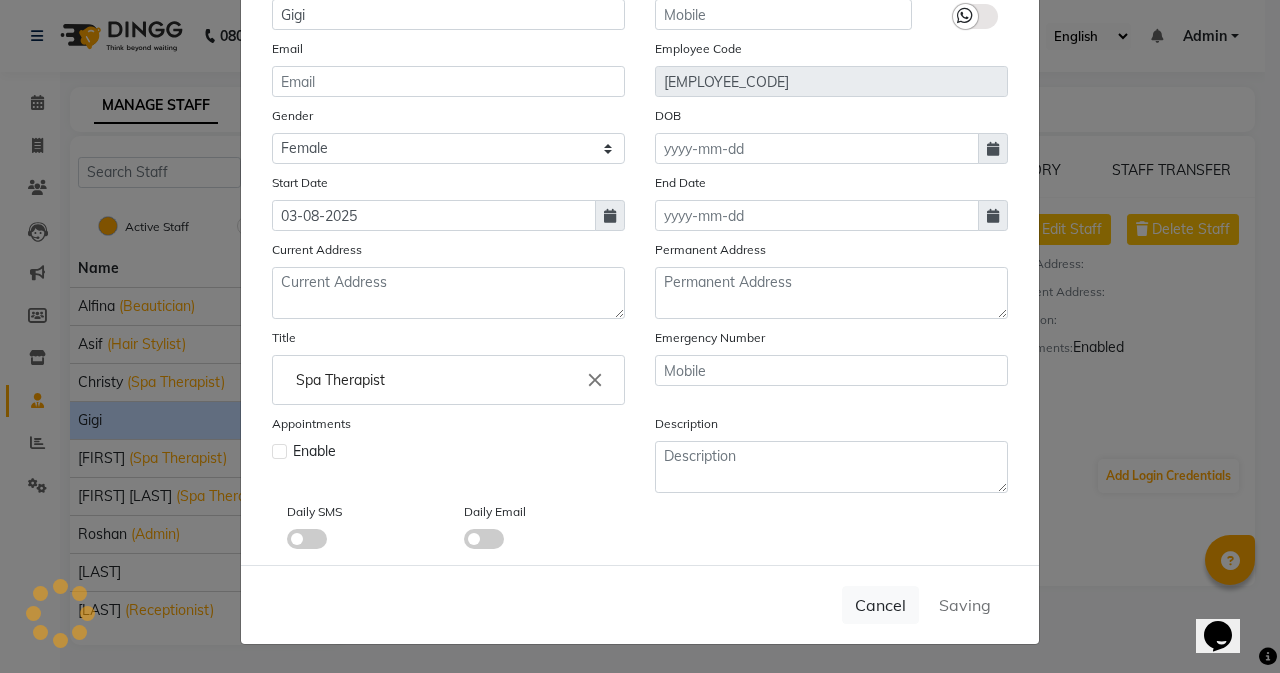 type 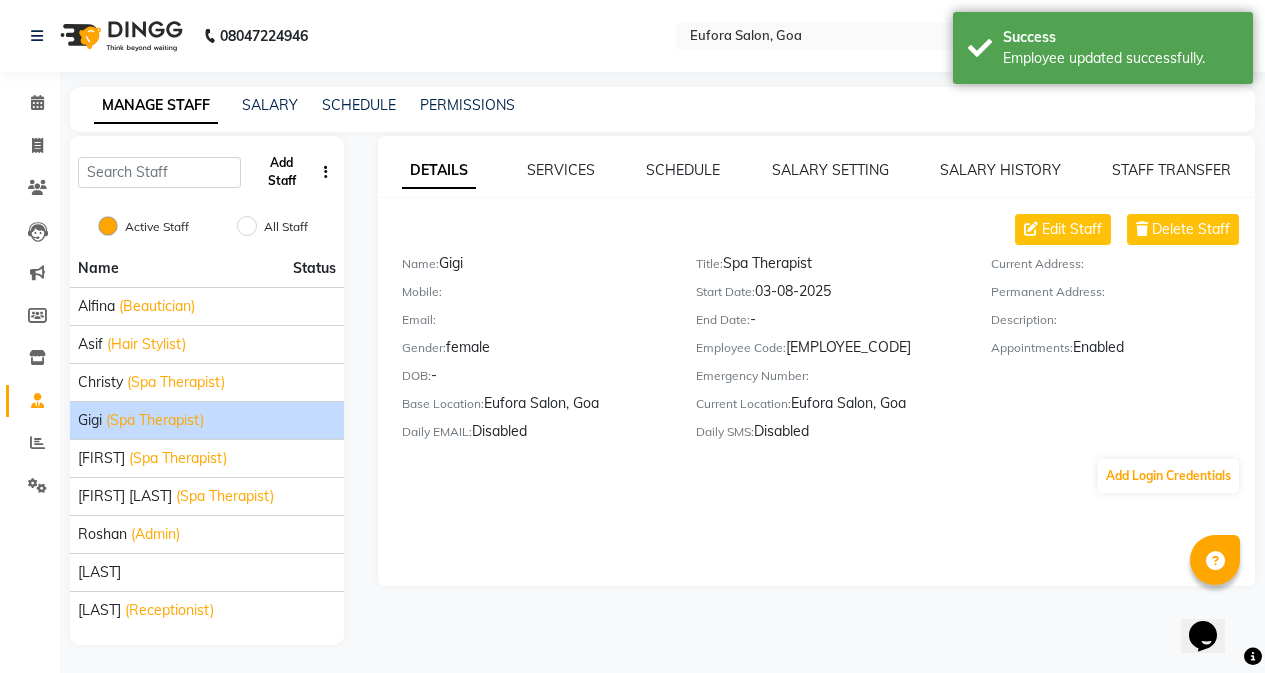 click on "Add Staff" 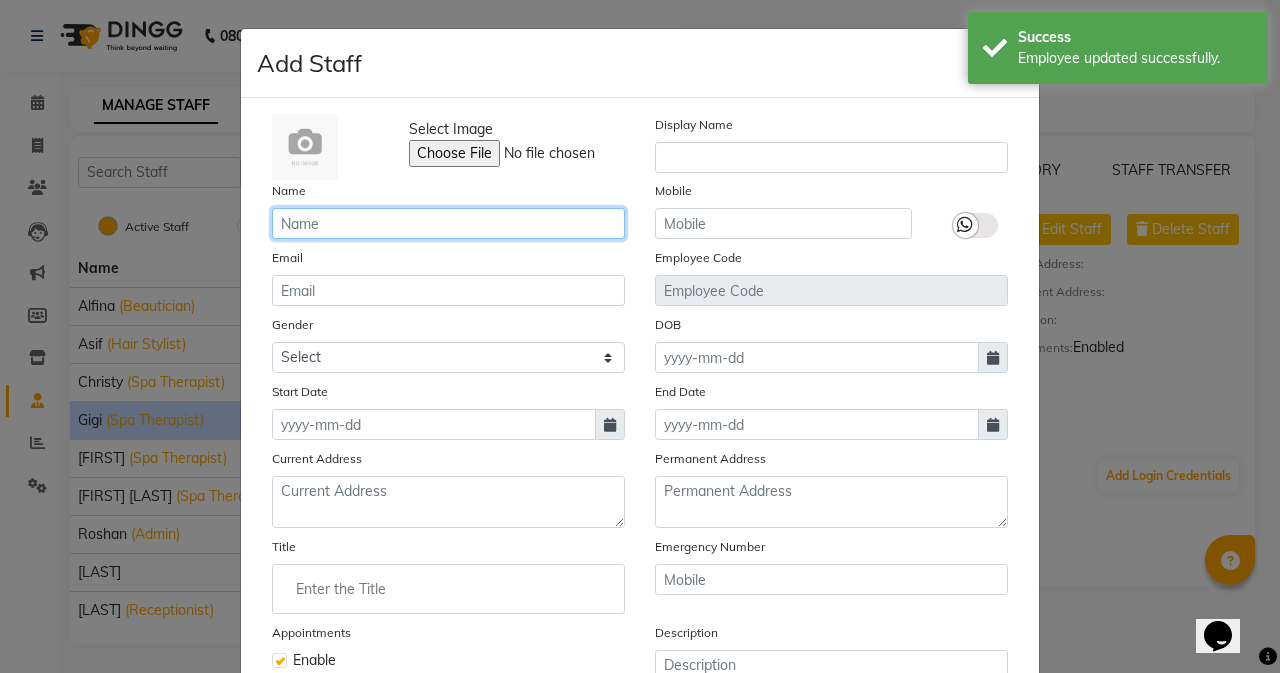 click 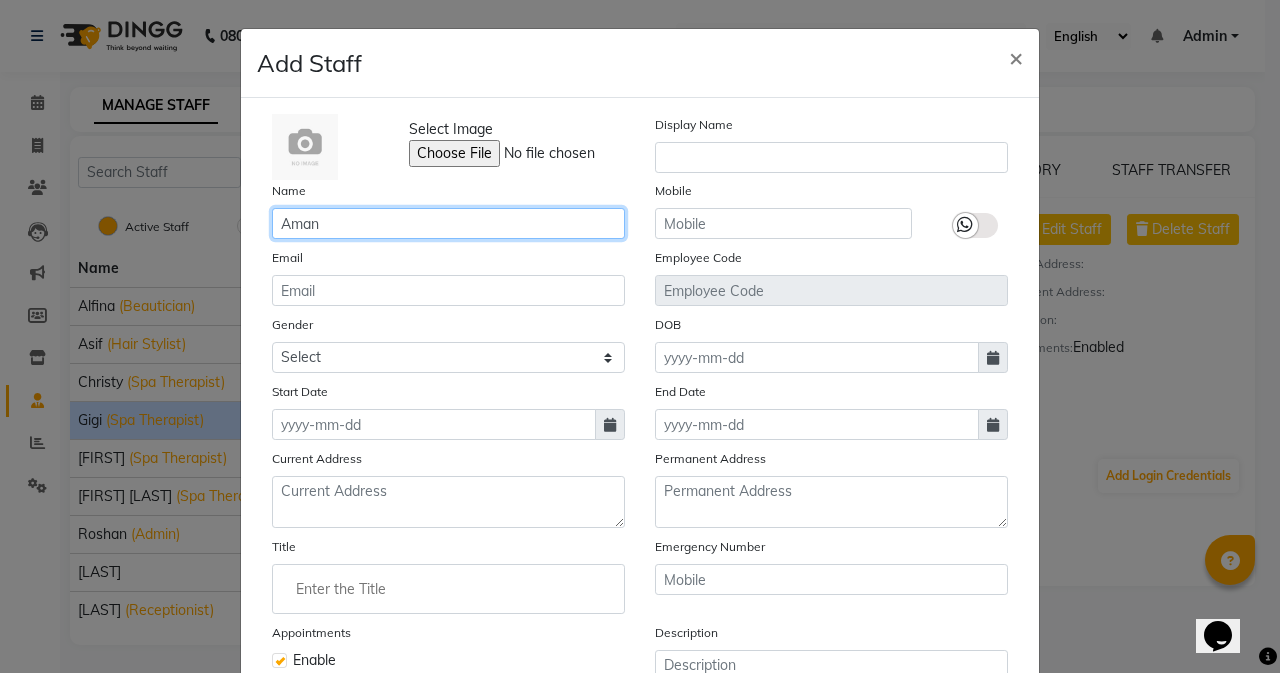 type on "Aman" 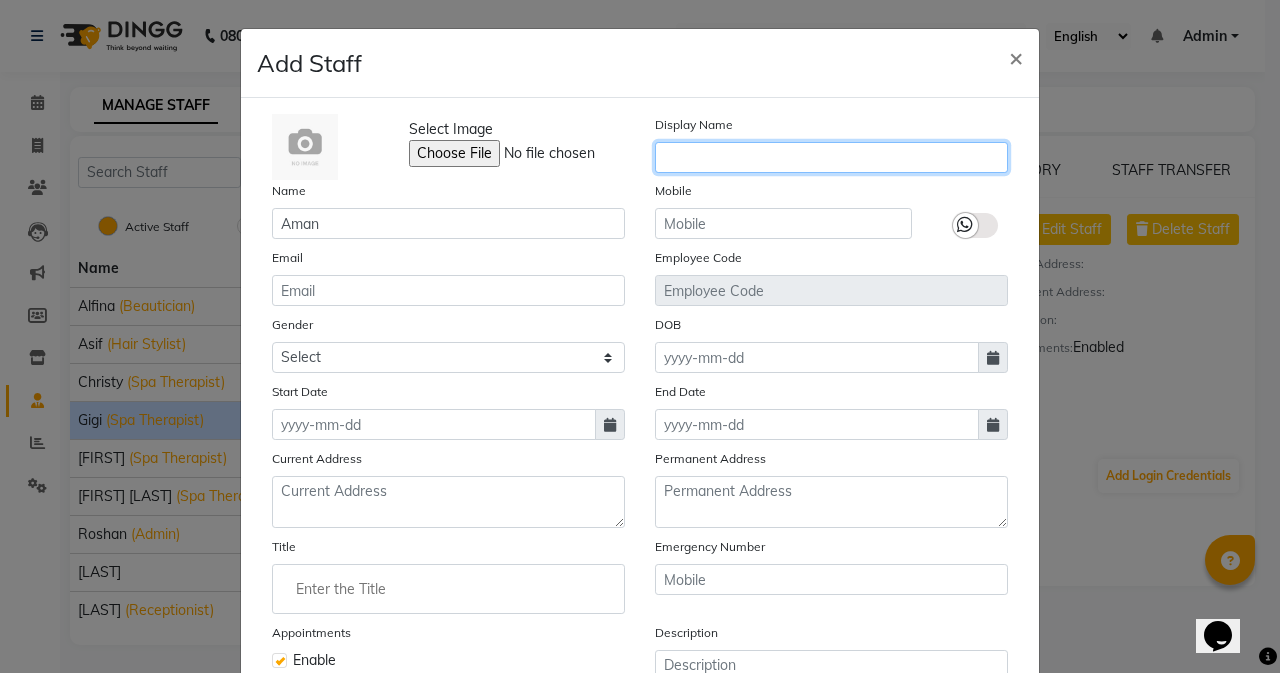 click 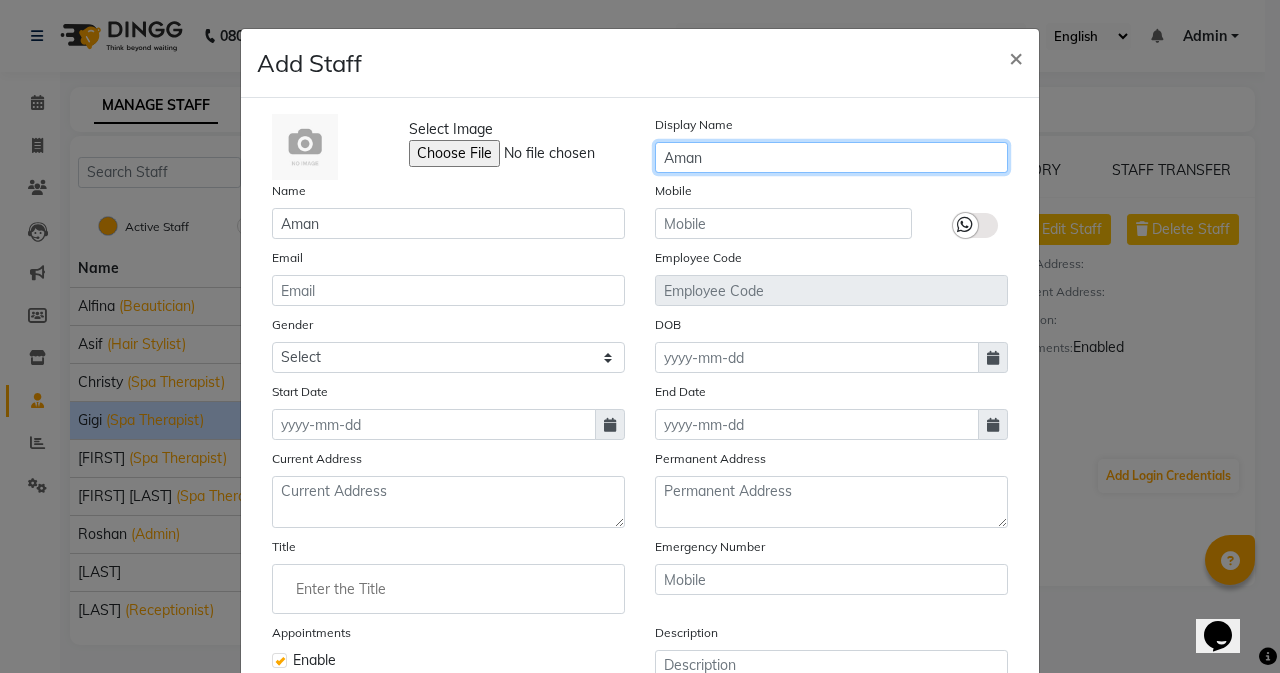 type on "Aman" 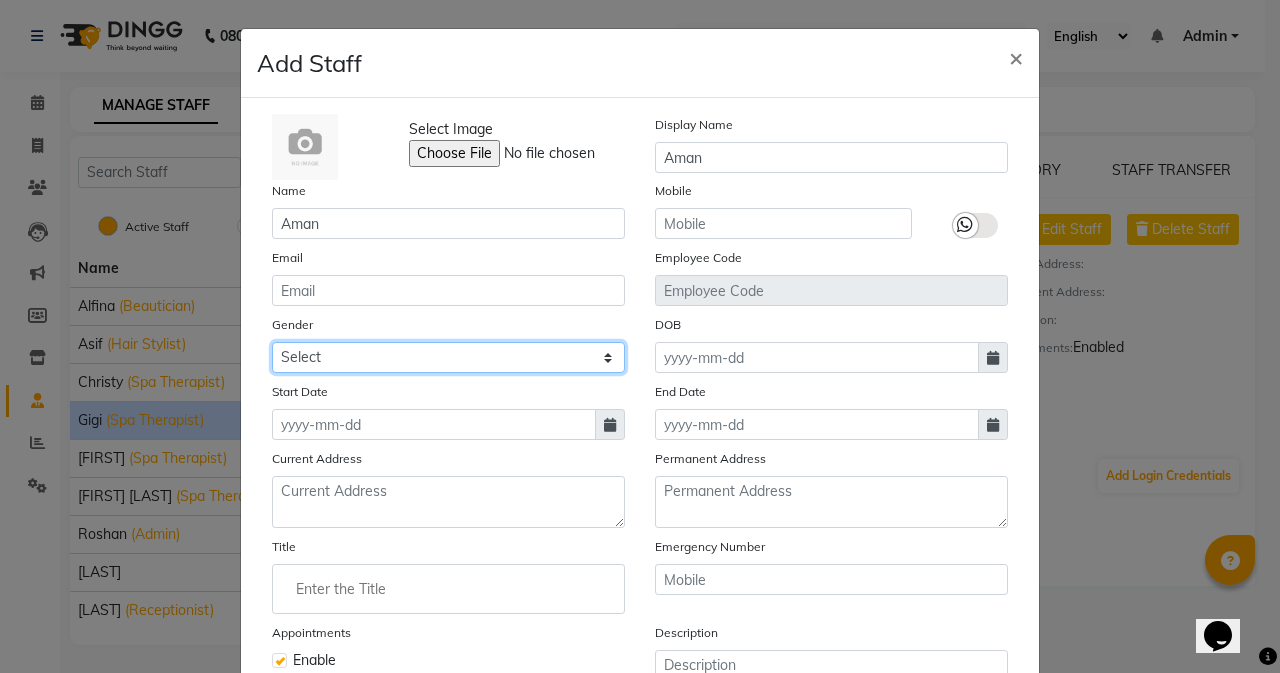 click on "Select Male Female Other Prefer Not To Say" 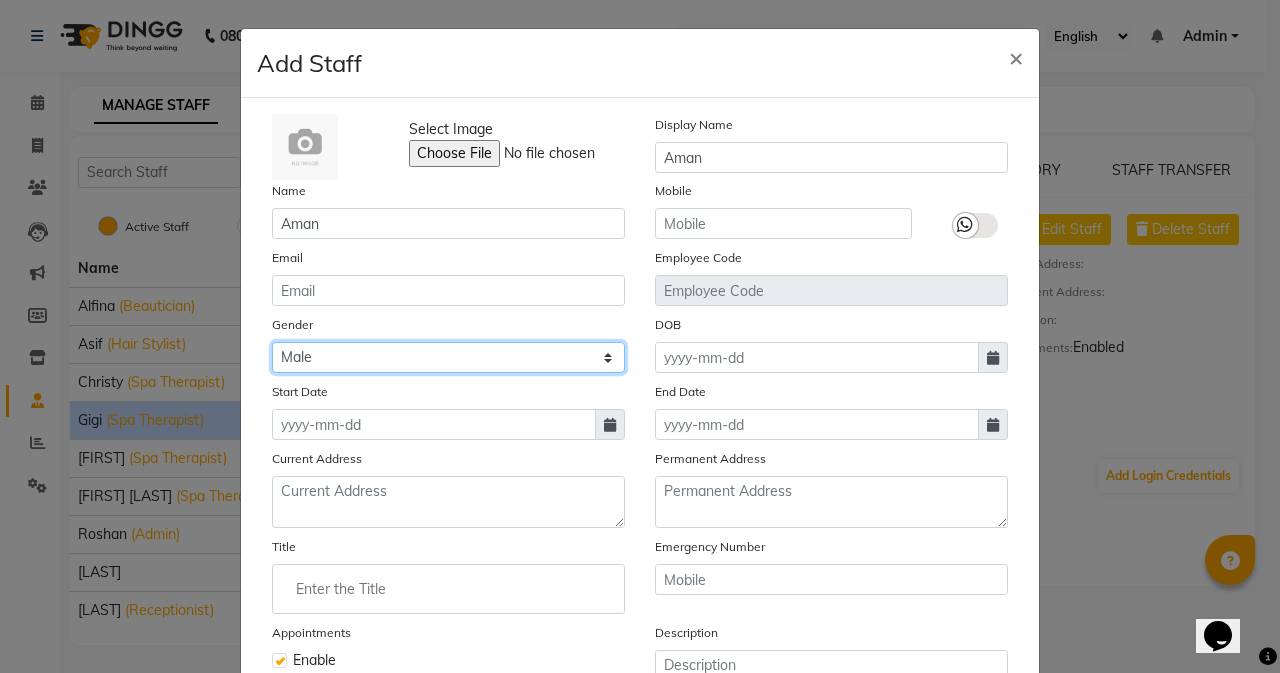 click on "Select Male Female Other Prefer Not To Say" 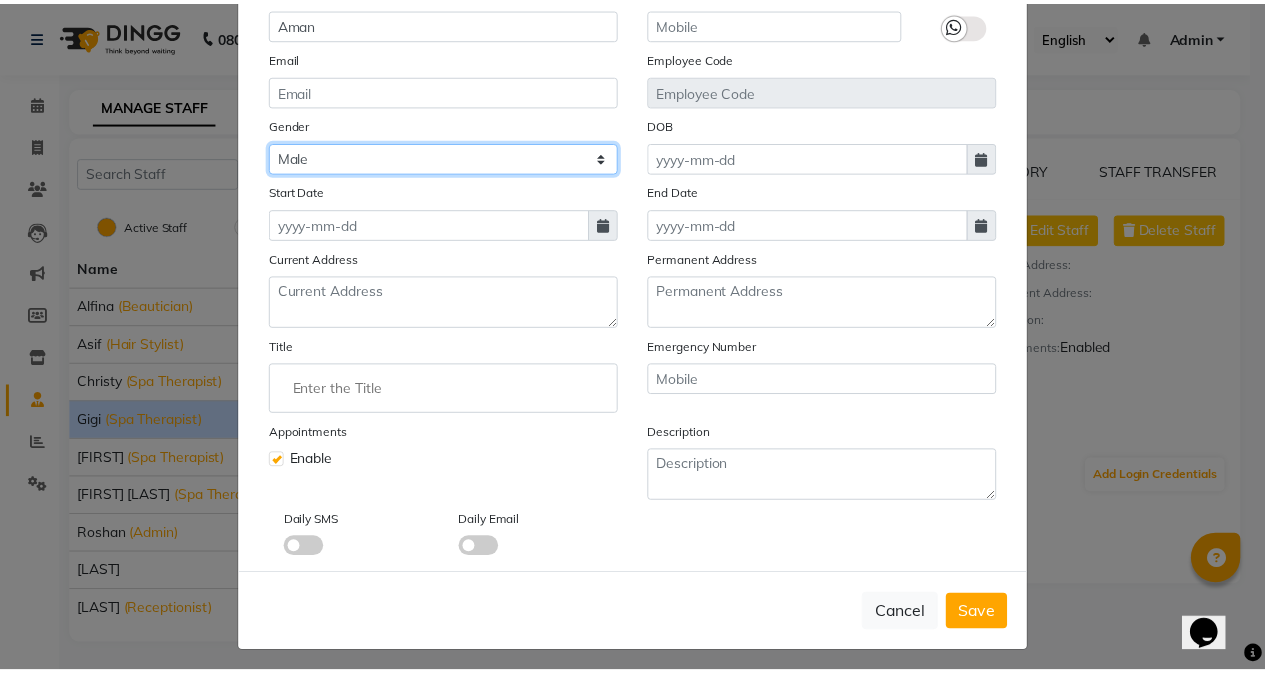 scroll, scrollTop: 209, scrollLeft: 0, axis: vertical 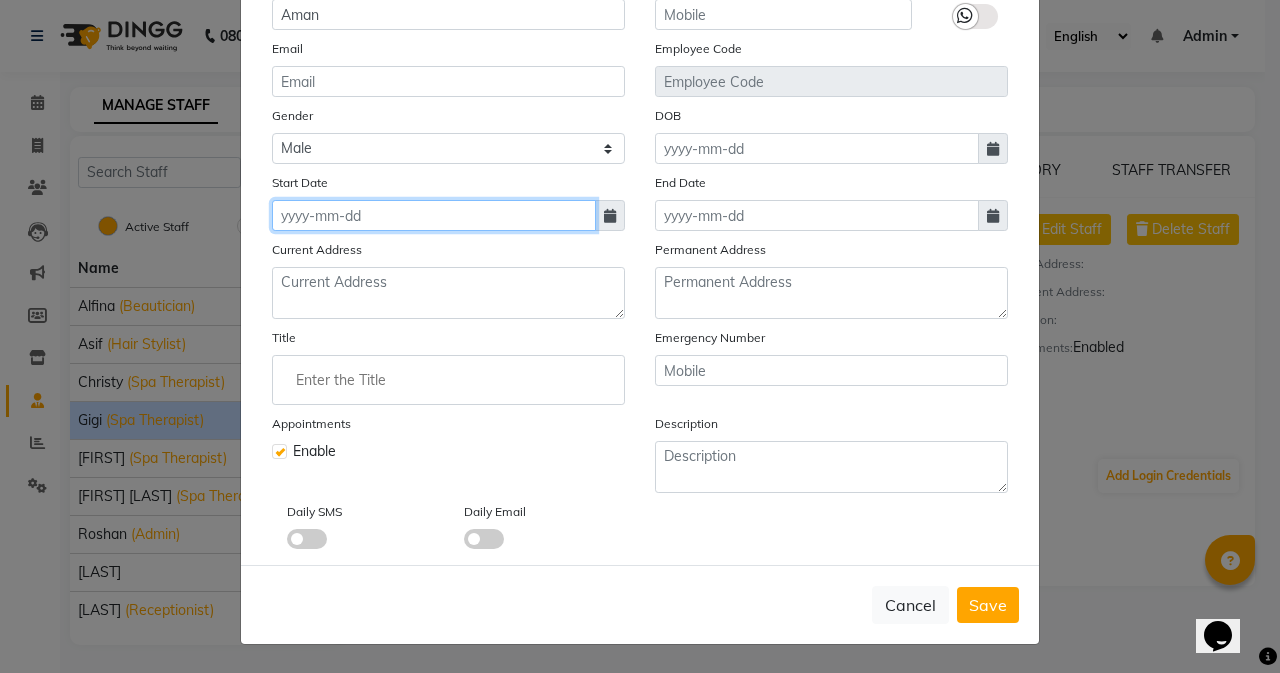 click 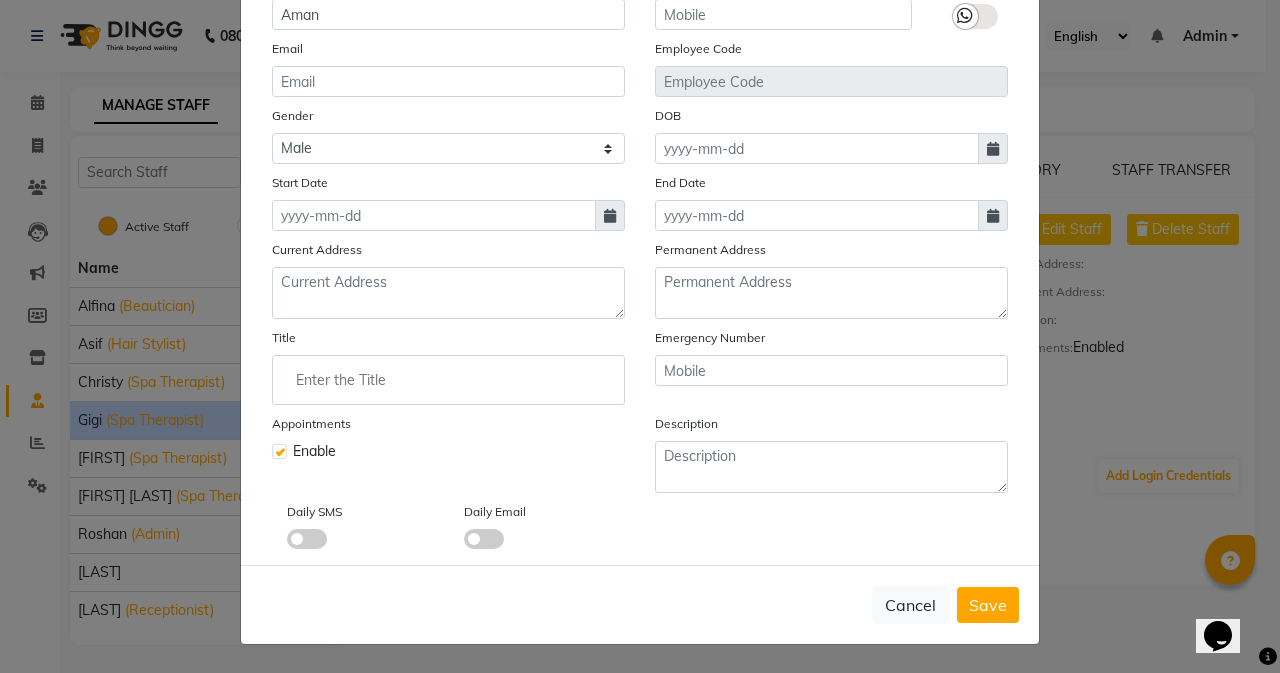 select on "8" 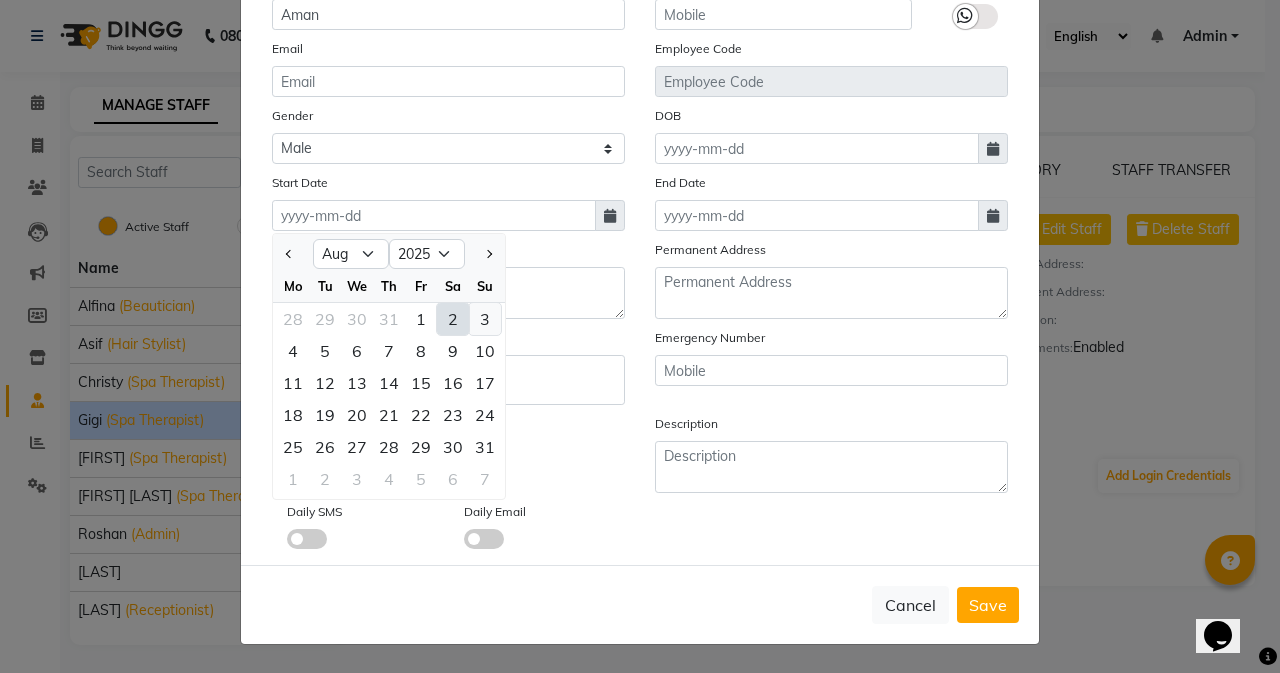 click on "3" 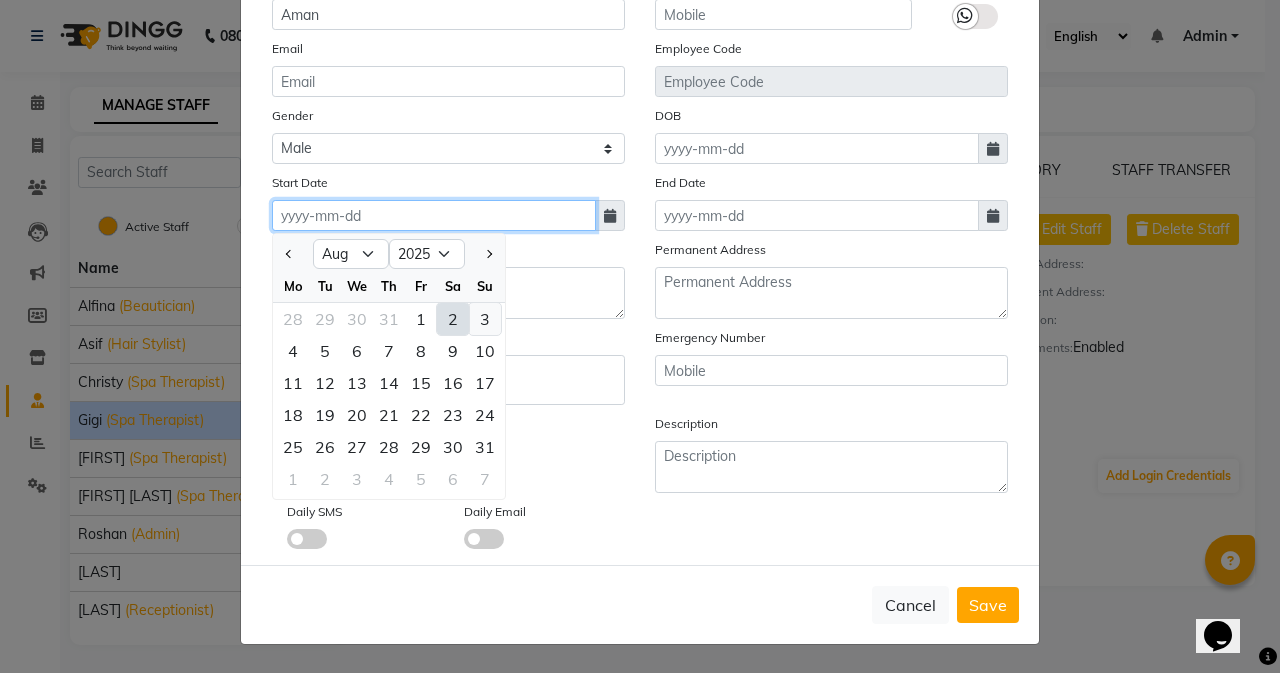 type on "03-08-2025" 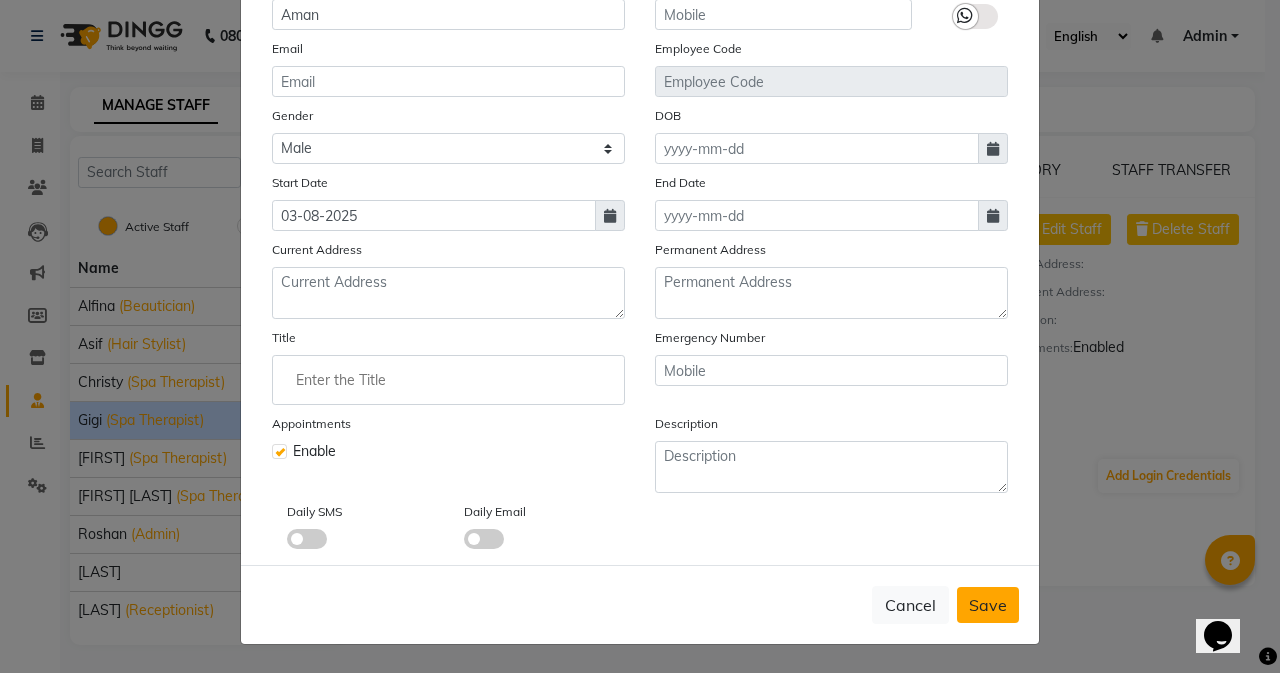 click on "Save" at bounding box center (988, 605) 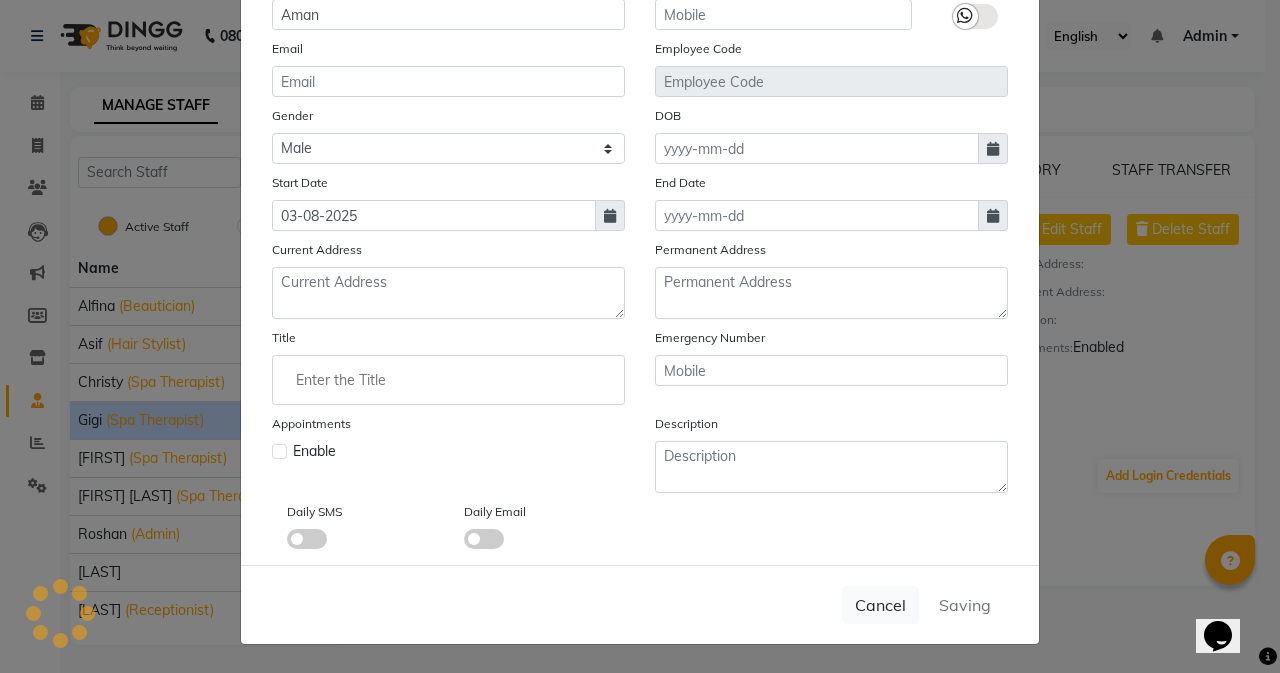 type 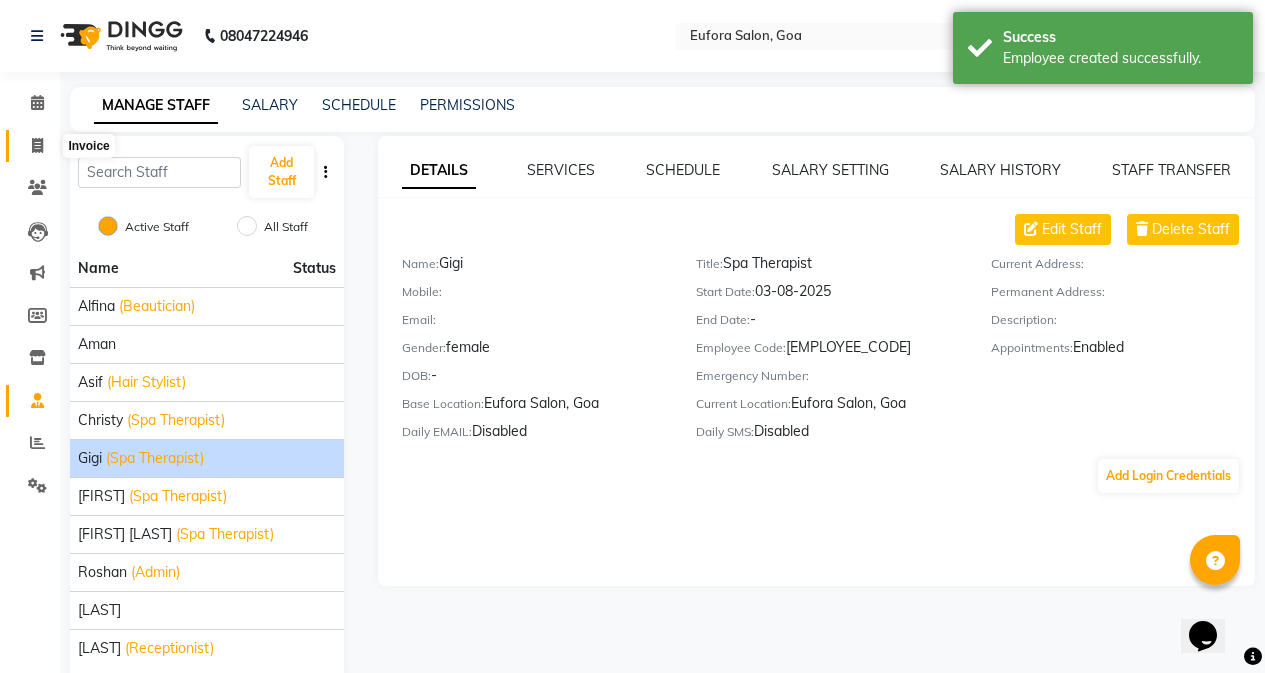 click 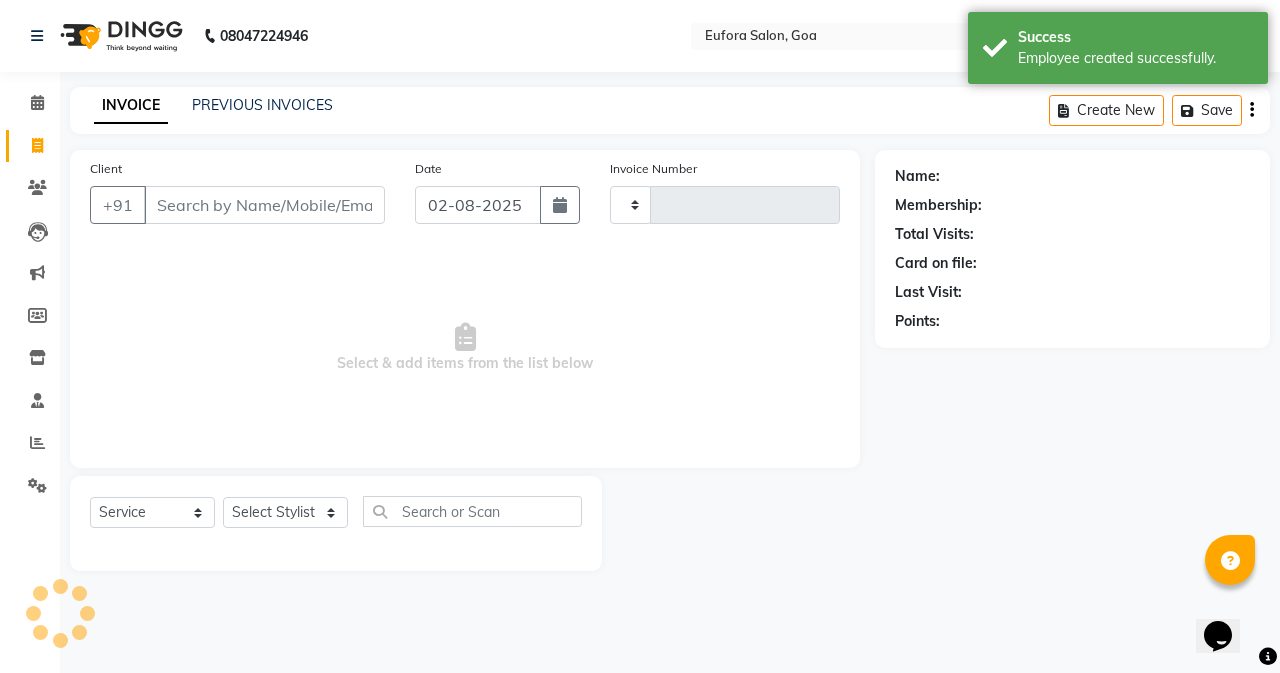 type on "0460" 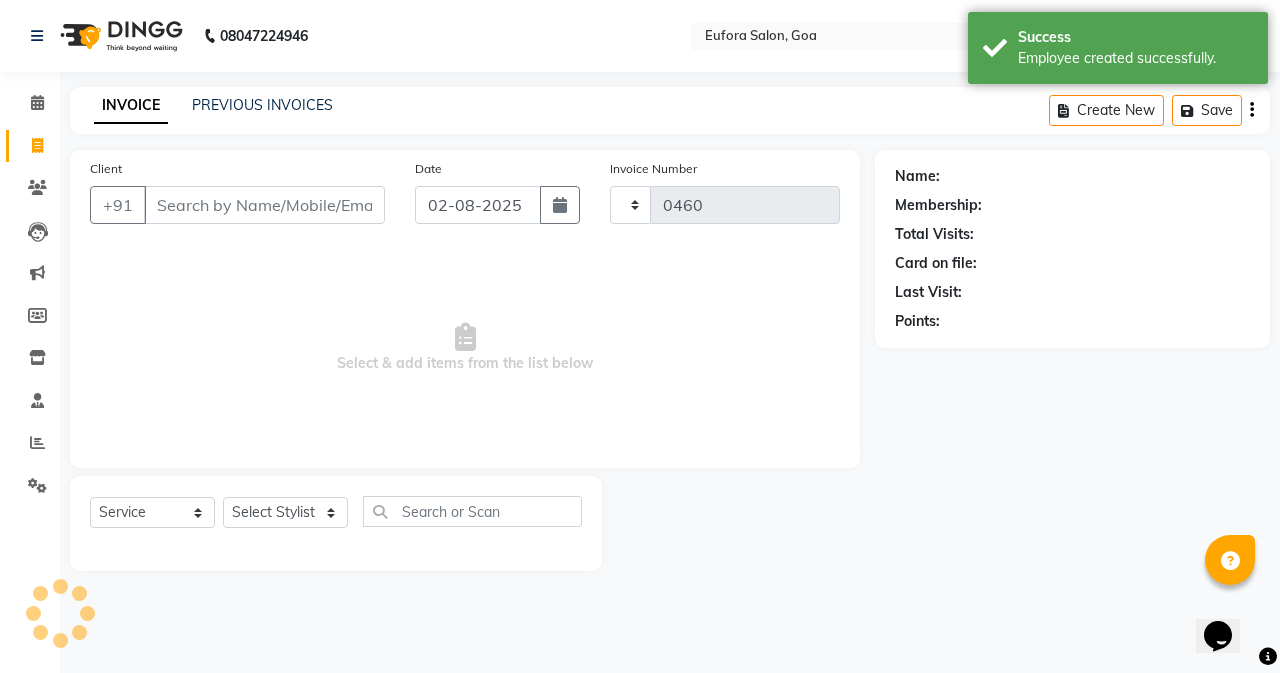 select on "6684" 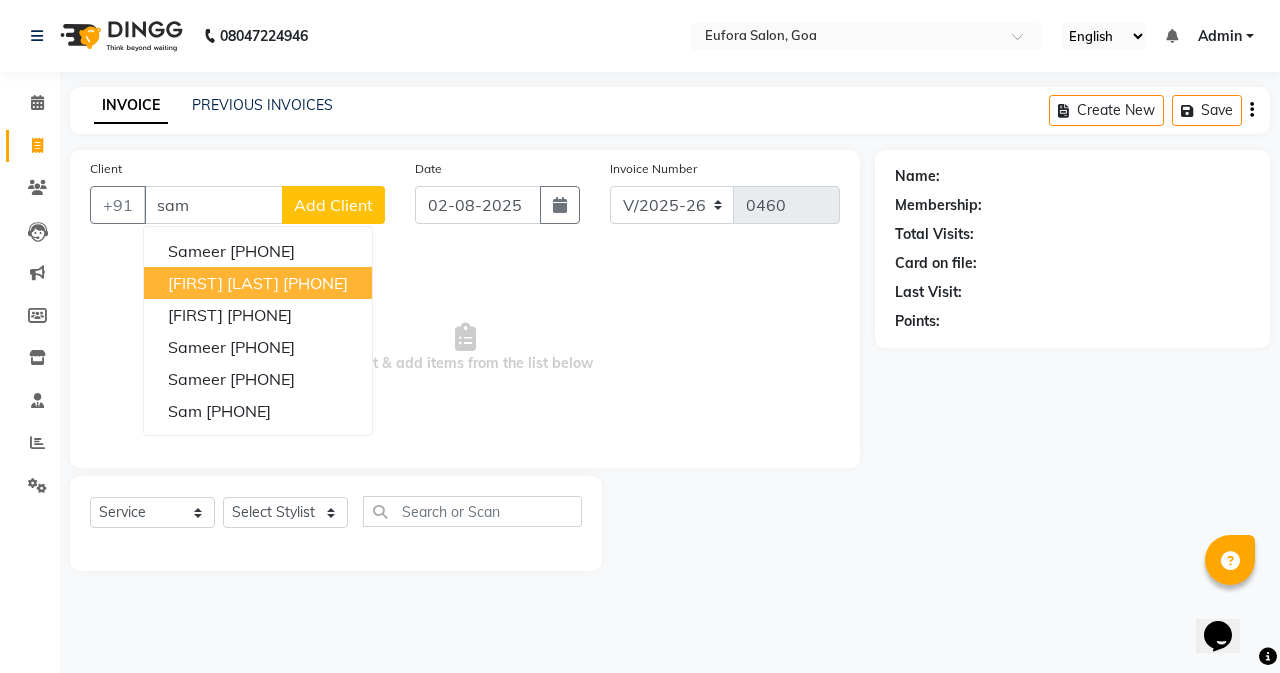 click on "[PHONE]" at bounding box center [315, 283] 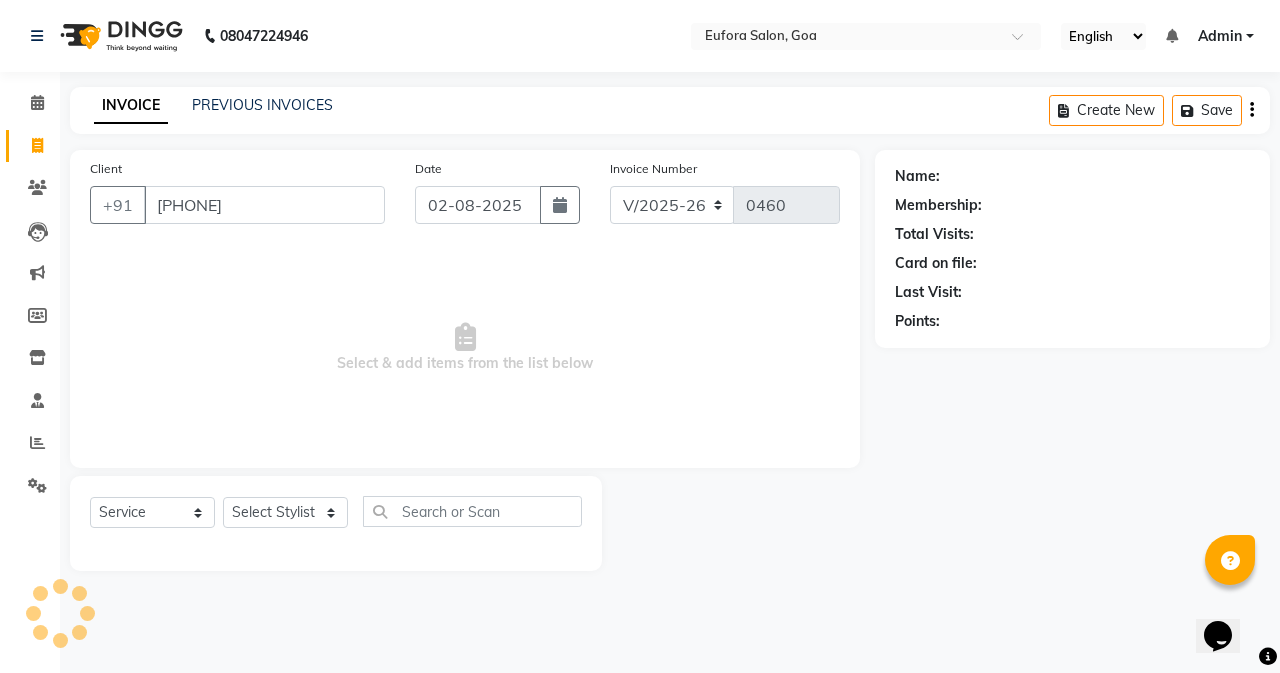 type on "[PHONE]" 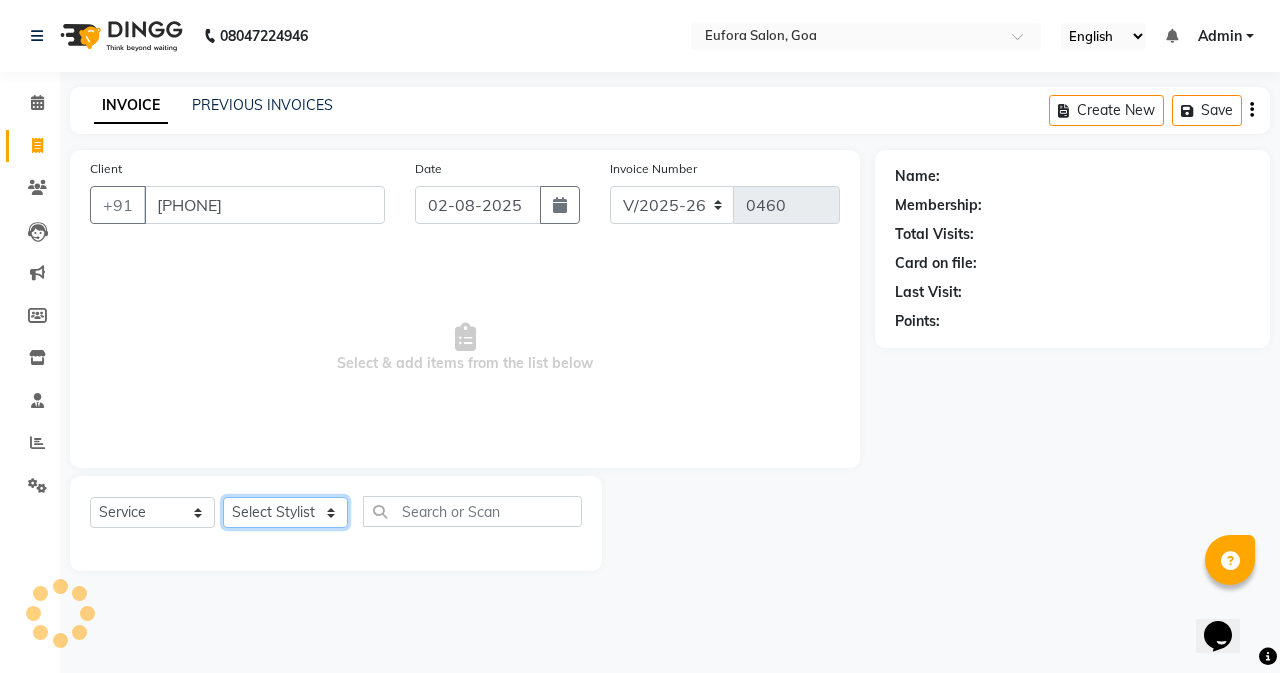 click on "Select Stylist [FIRST] [LAST] [FIRST] [LAST] [FIRST] [LAST] [FIRST] [LAST] [FIRST] [LAST] [FIRST] [LAST] [FIRST] [LAST] [FIRST] [LAST] [FIRST] [LAST]" 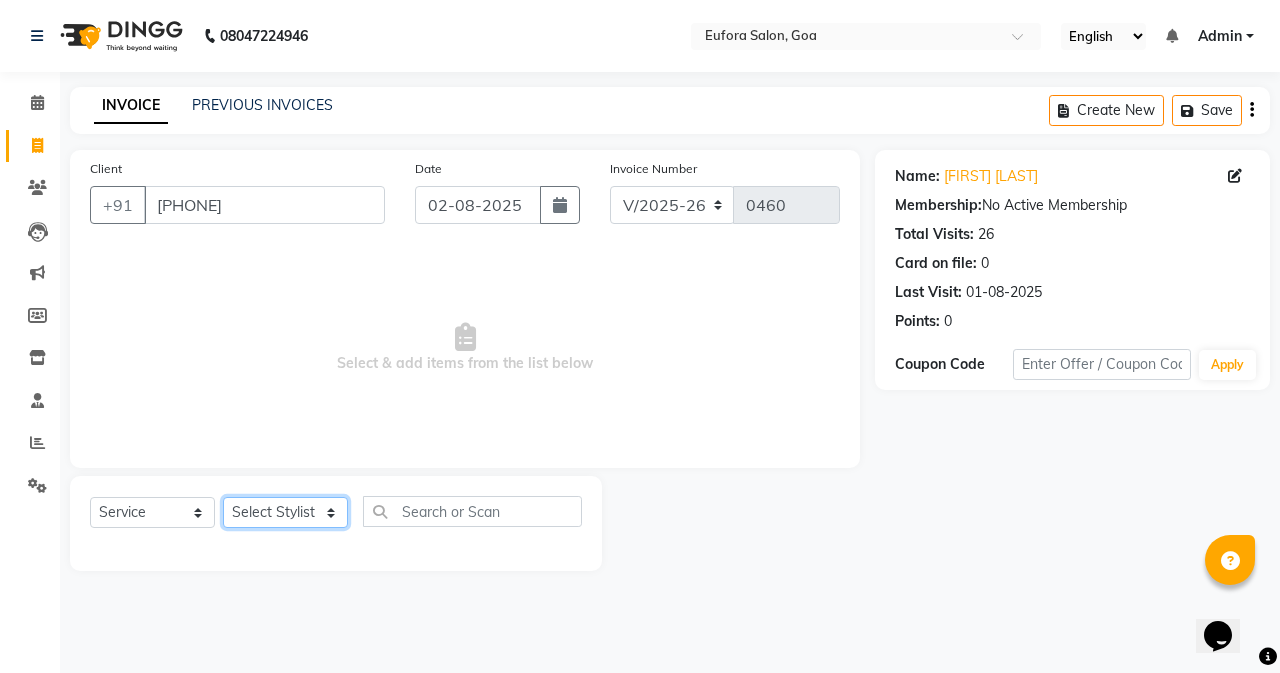 select on "69833" 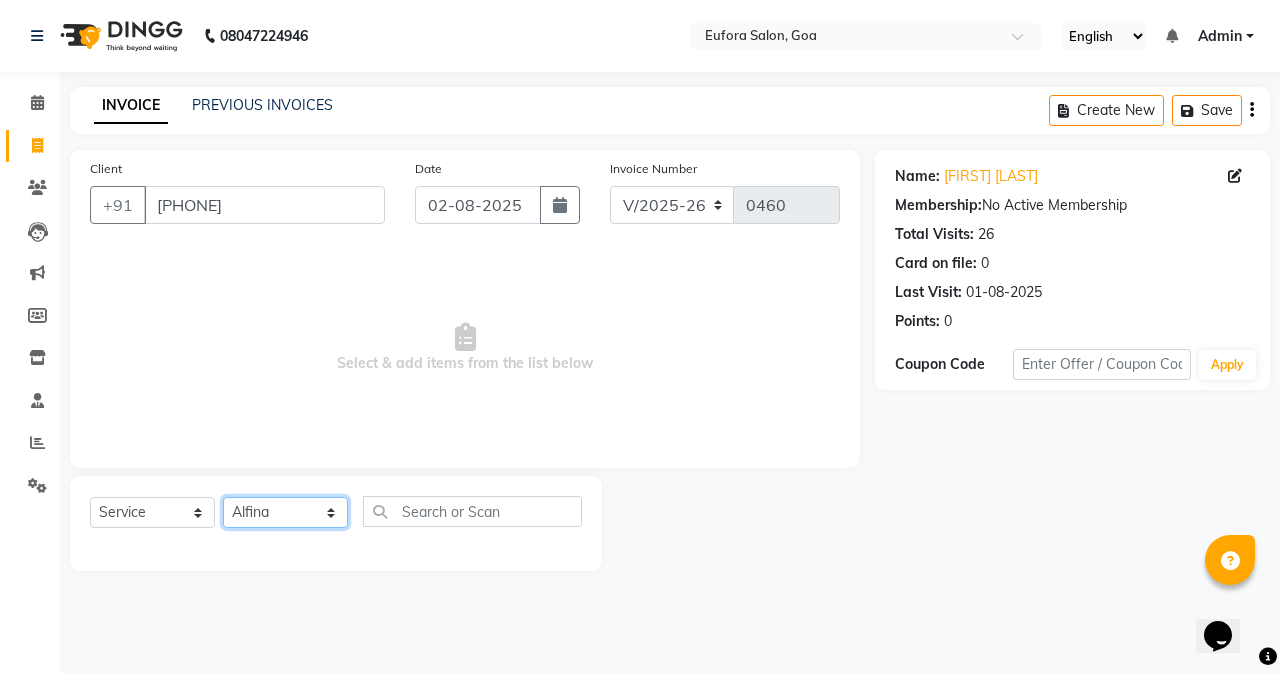 click on "Select Stylist [FIRST] [LAST] [FIRST] [LAST] [FIRST] [LAST] [FIRST] [LAST] [FIRST] [LAST] [FIRST] [LAST] [FIRST] [LAST] [FIRST] [LAST] [FIRST] [LAST]" 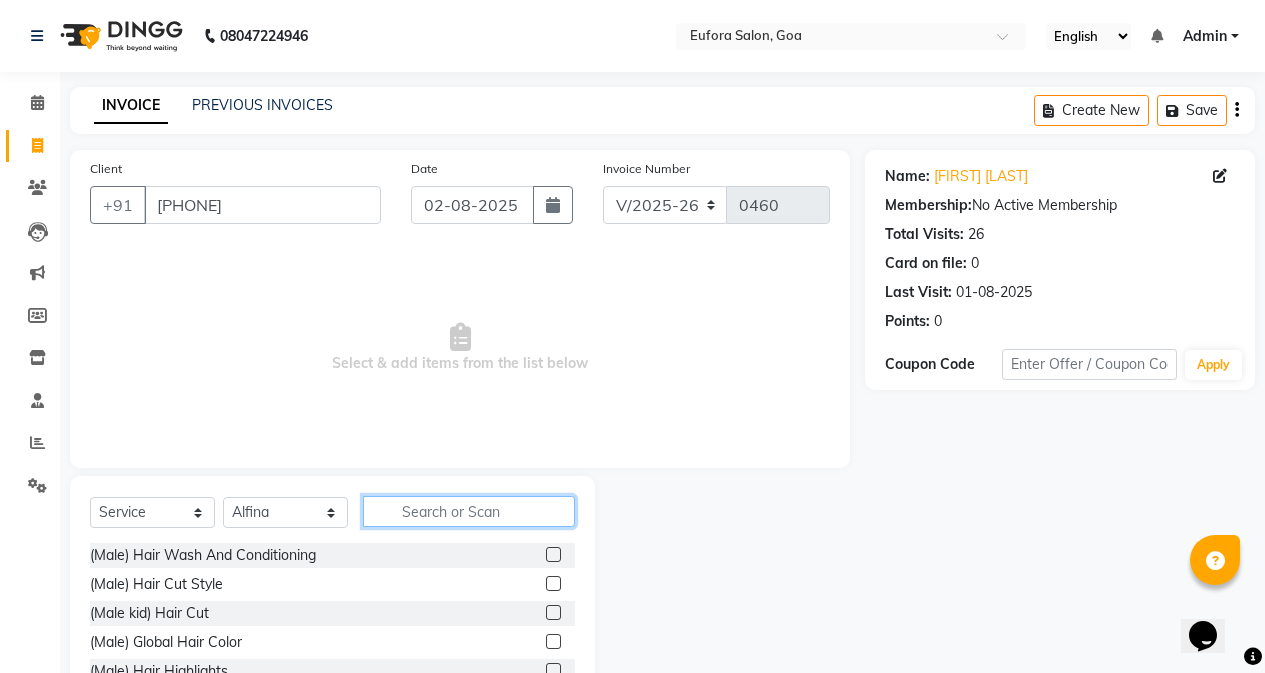 click 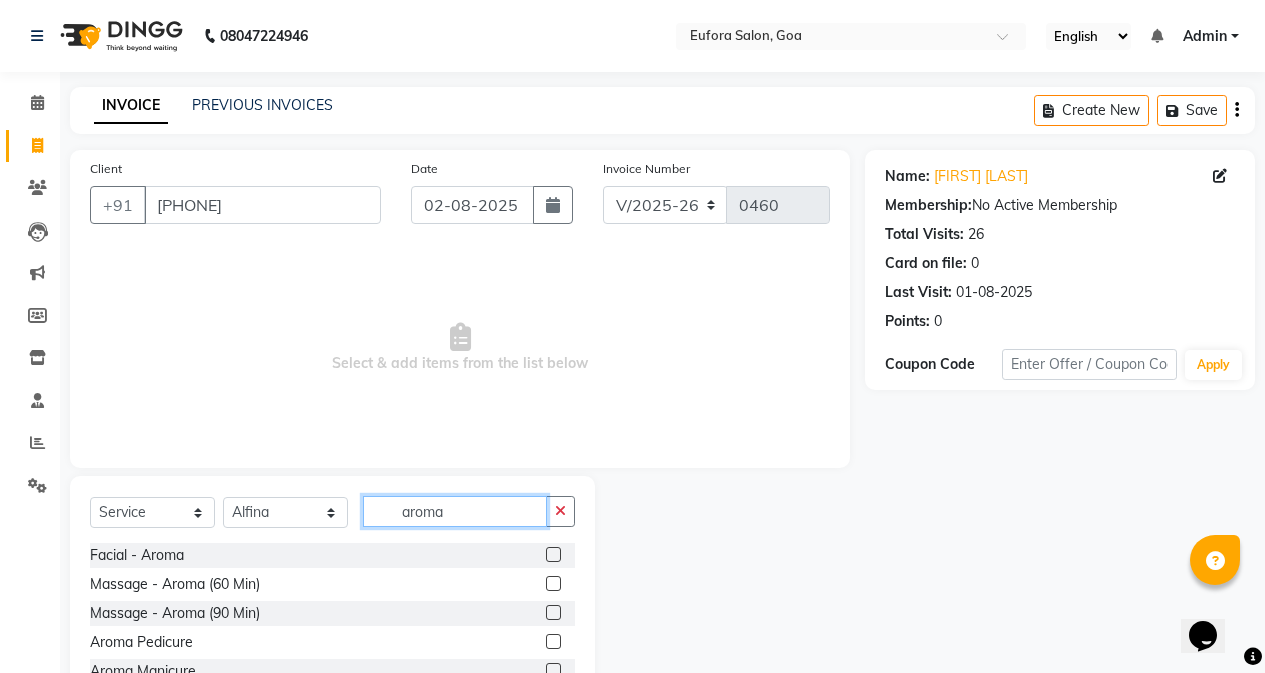 type on "aroma" 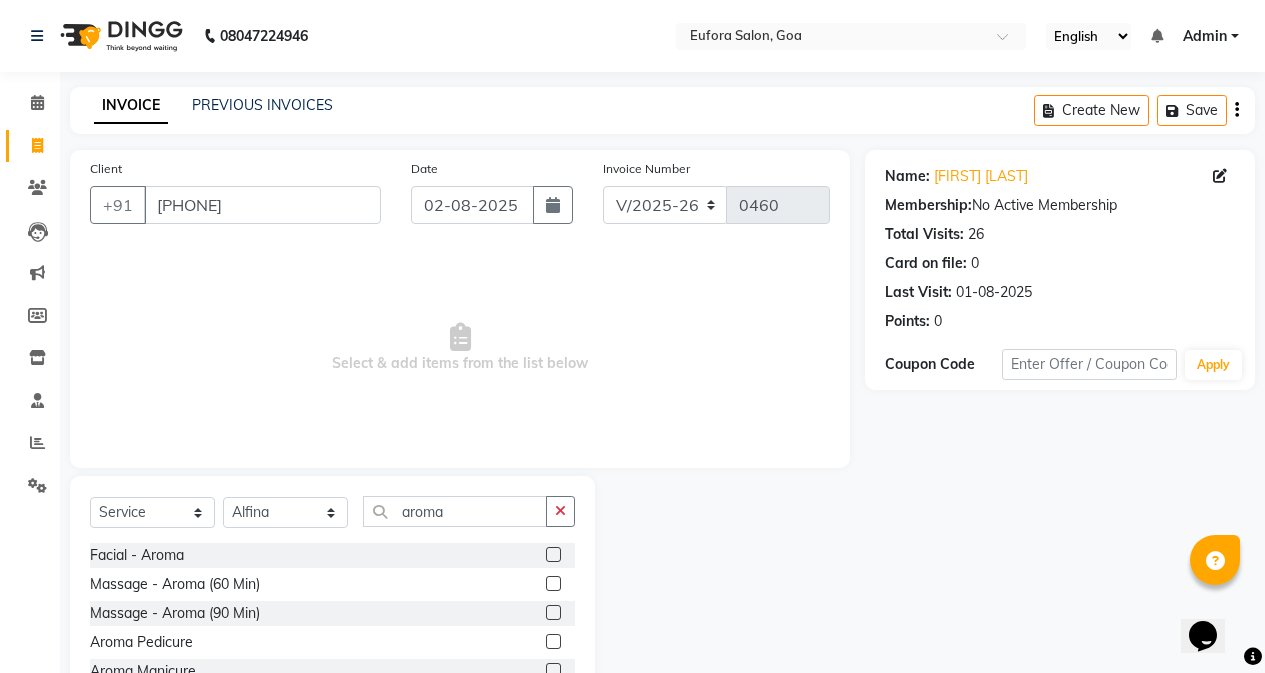 click 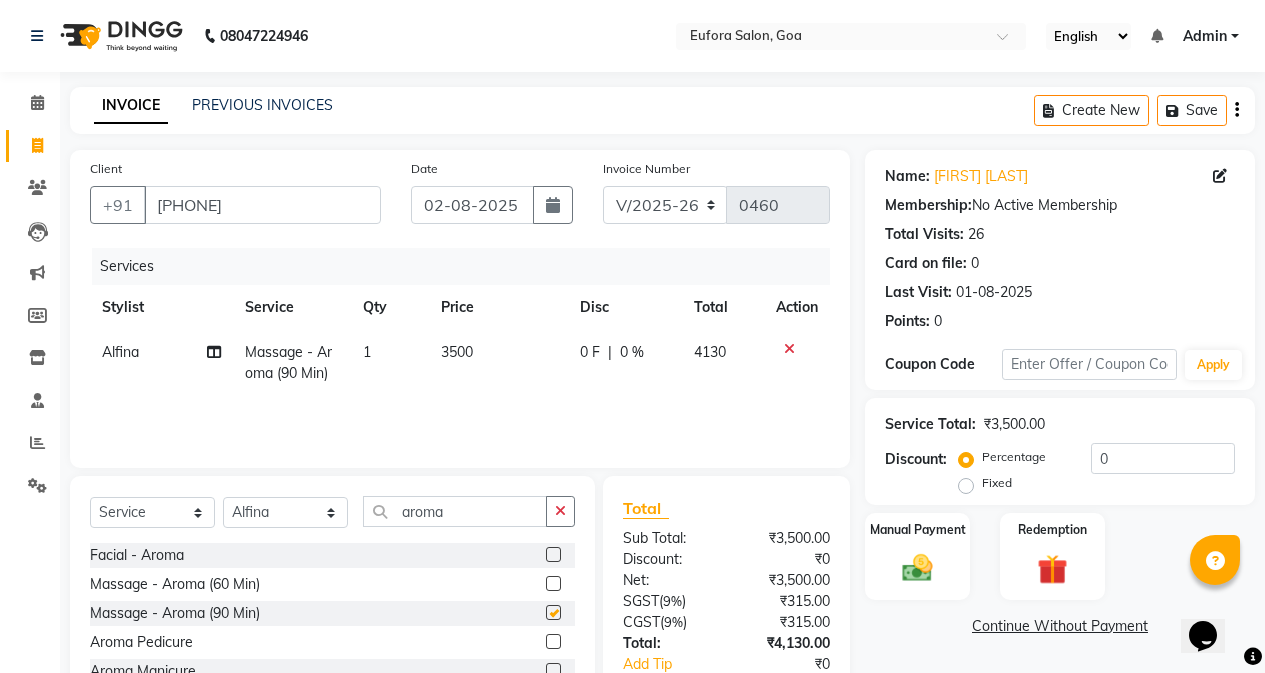 checkbox on "false" 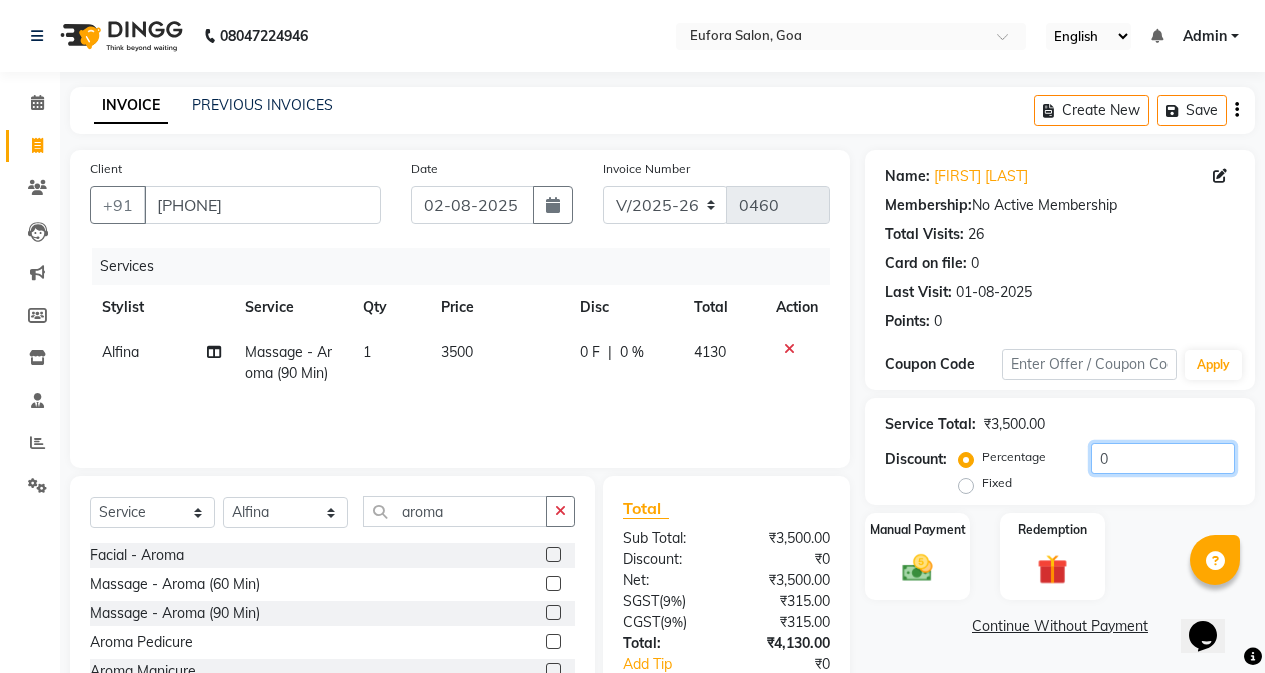 drag, startPoint x: 1108, startPoint y: 458, endPoint x: 1049, endPoint y: 446, distance: 60.207973 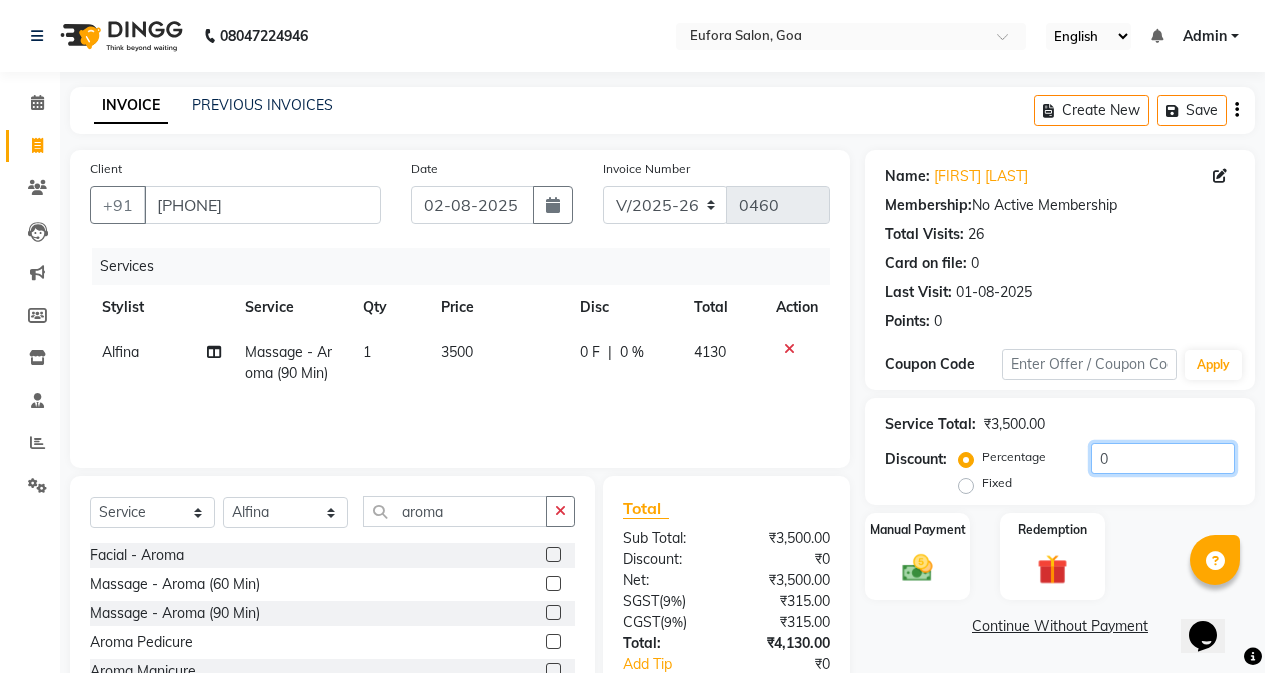 click on "Percentage   Fixed  0" 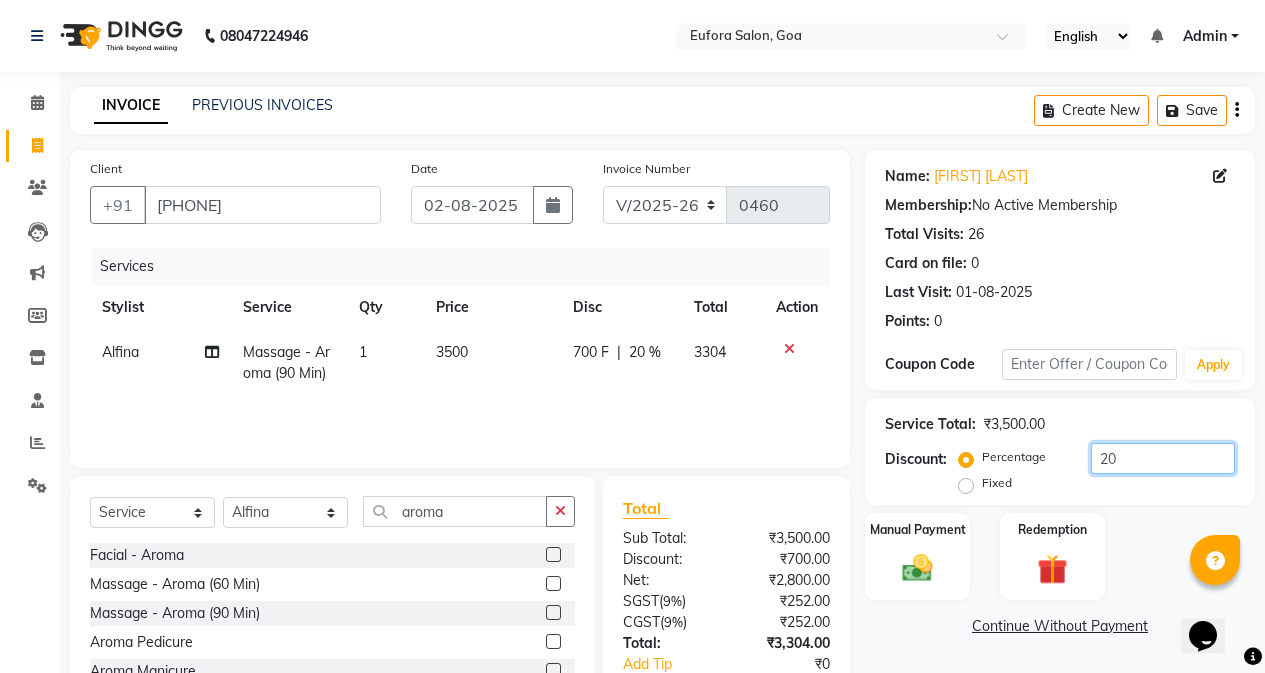 type on "20" 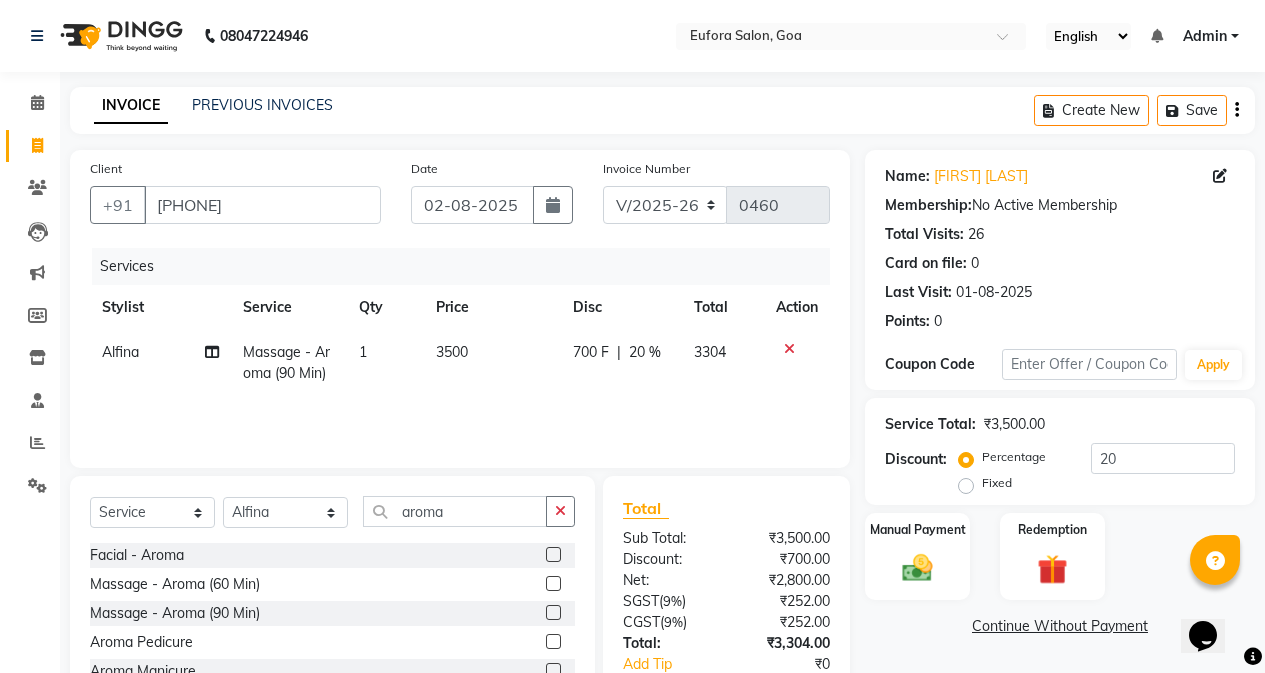 click on "Services Stylist Service Qty Price Disc Total Action Alfina Massage - Aroma (90 Min) 1 3500 700 F | 20 % 3304" 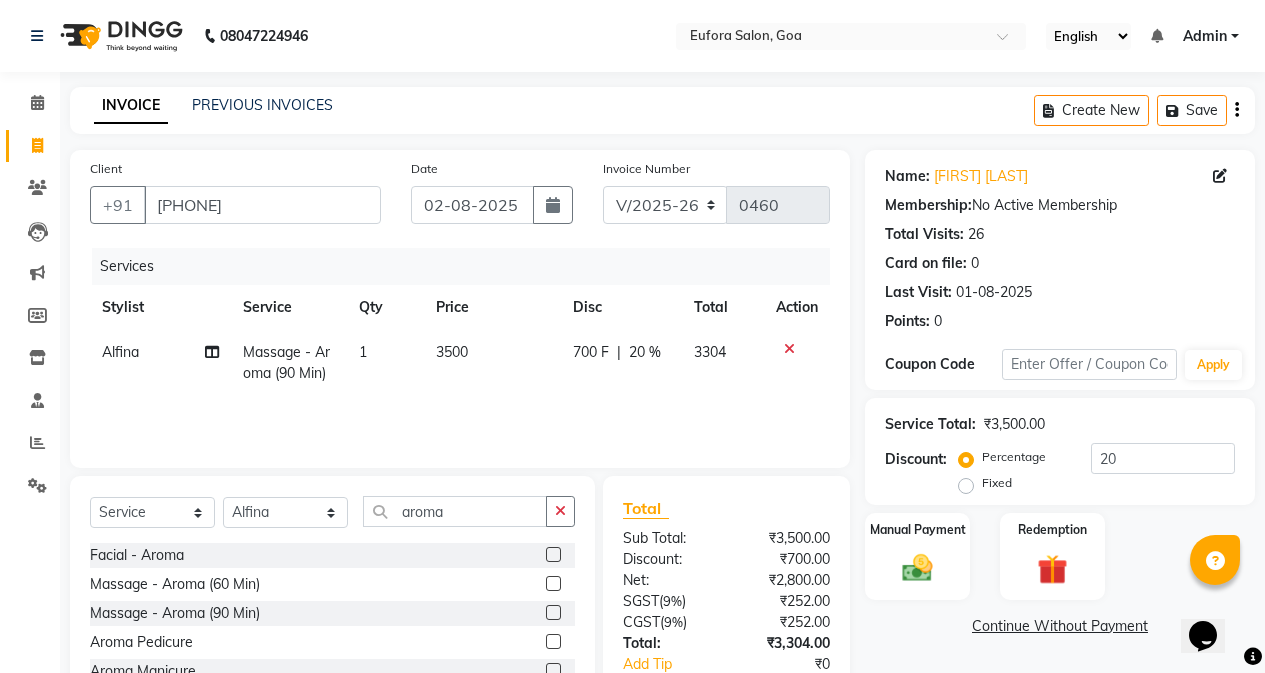 scroll, scrollTop: 100, scrollLeft: 0, axis: vertical 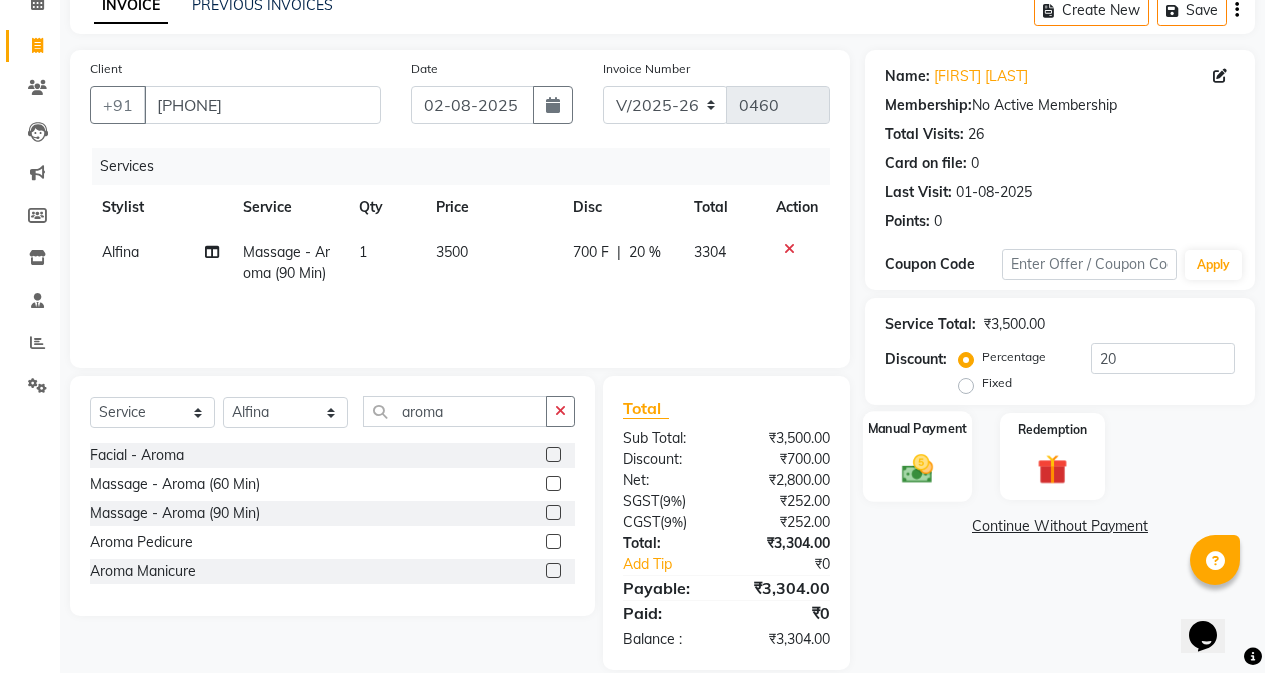 click on "Manual Payment" 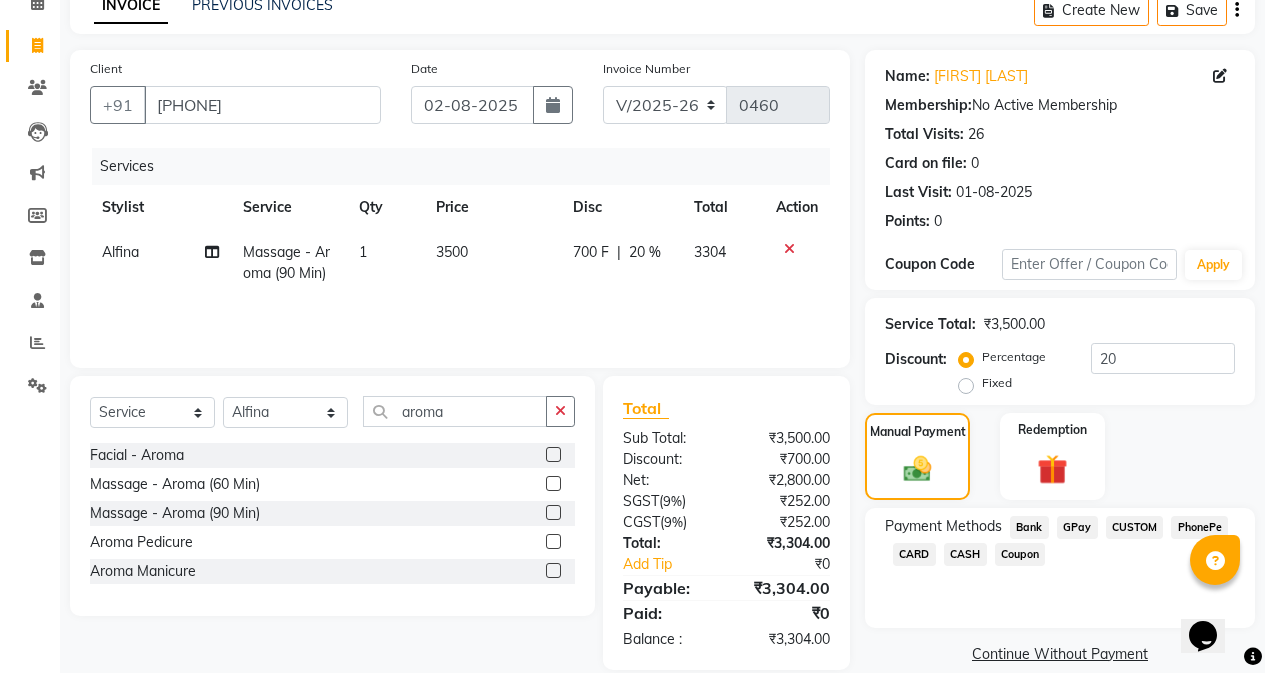 click on "CARD" 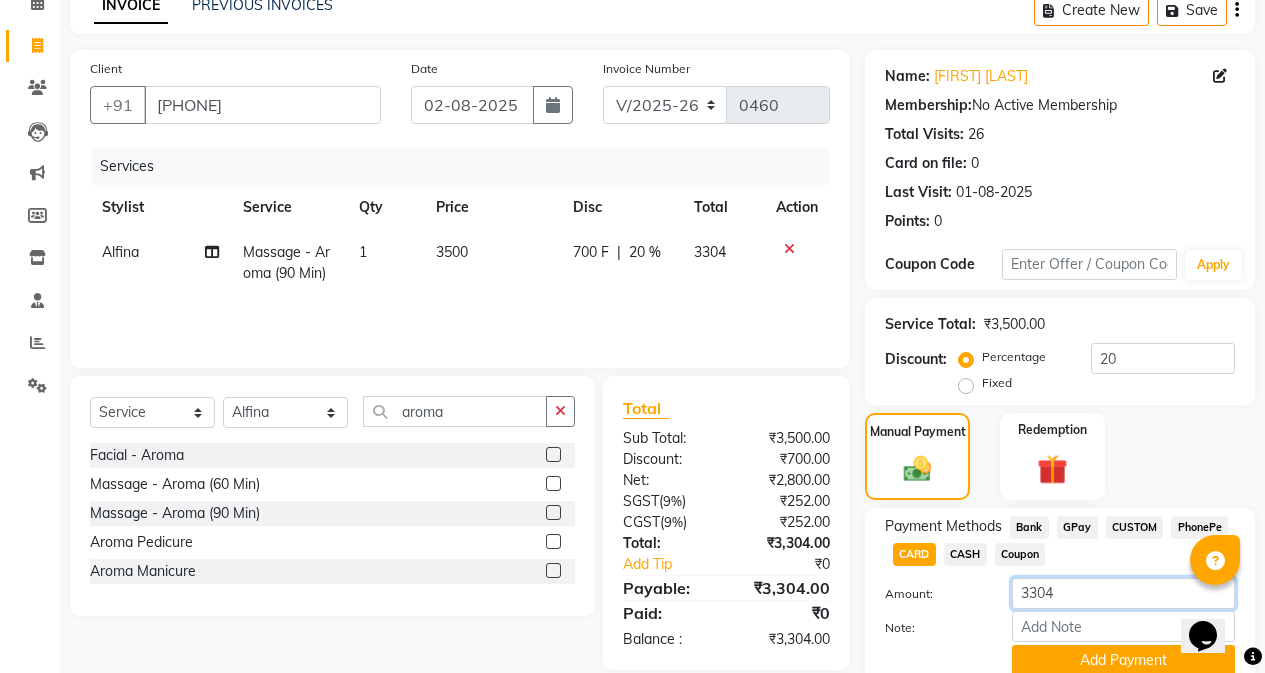 drag, startPoint x: 1093, startPoint y: 601, endPoint x: 938, endPoint y: 589, distance: 155.46382 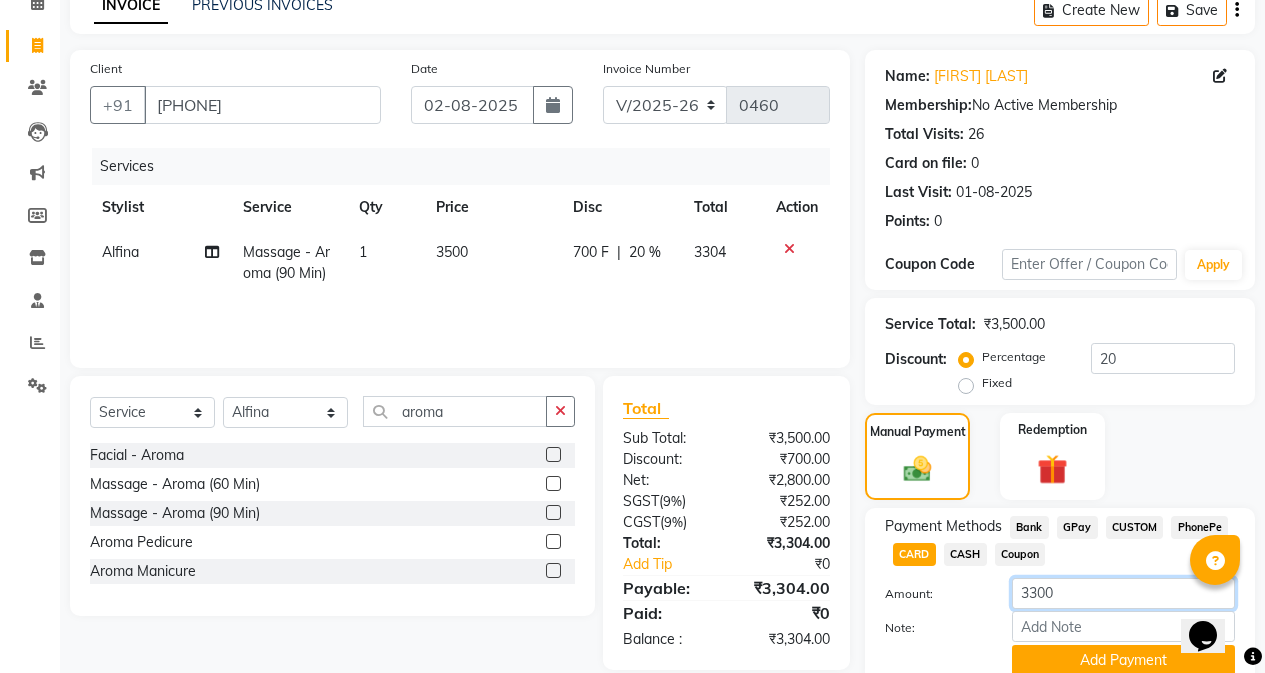 type on "3300" 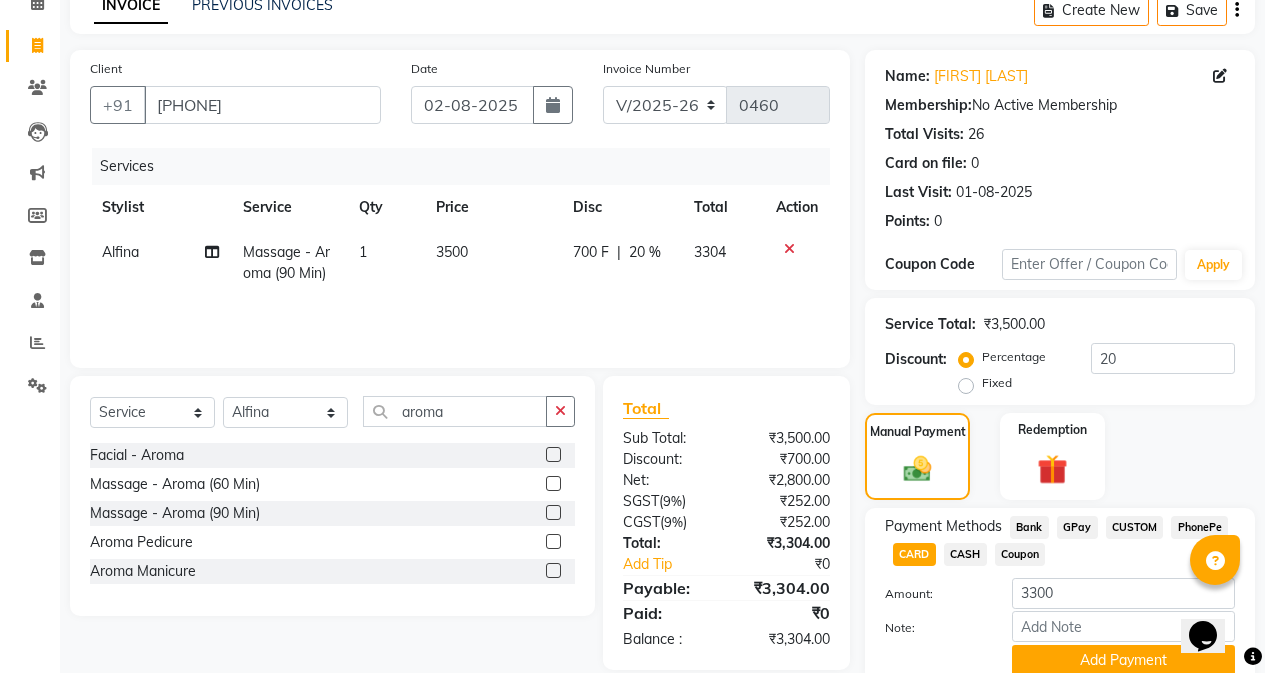 click on "Amount: 3300" 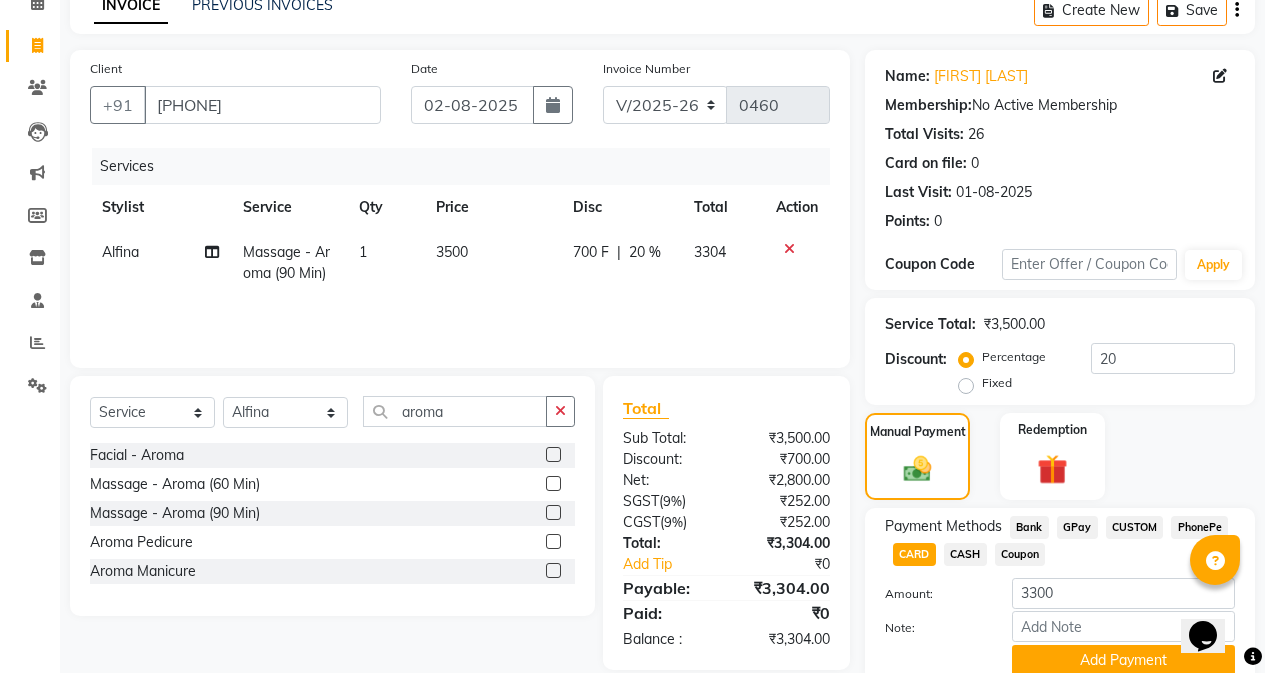 scroll, scrollTop: 182, scrollLeft: 0, axis: vertical 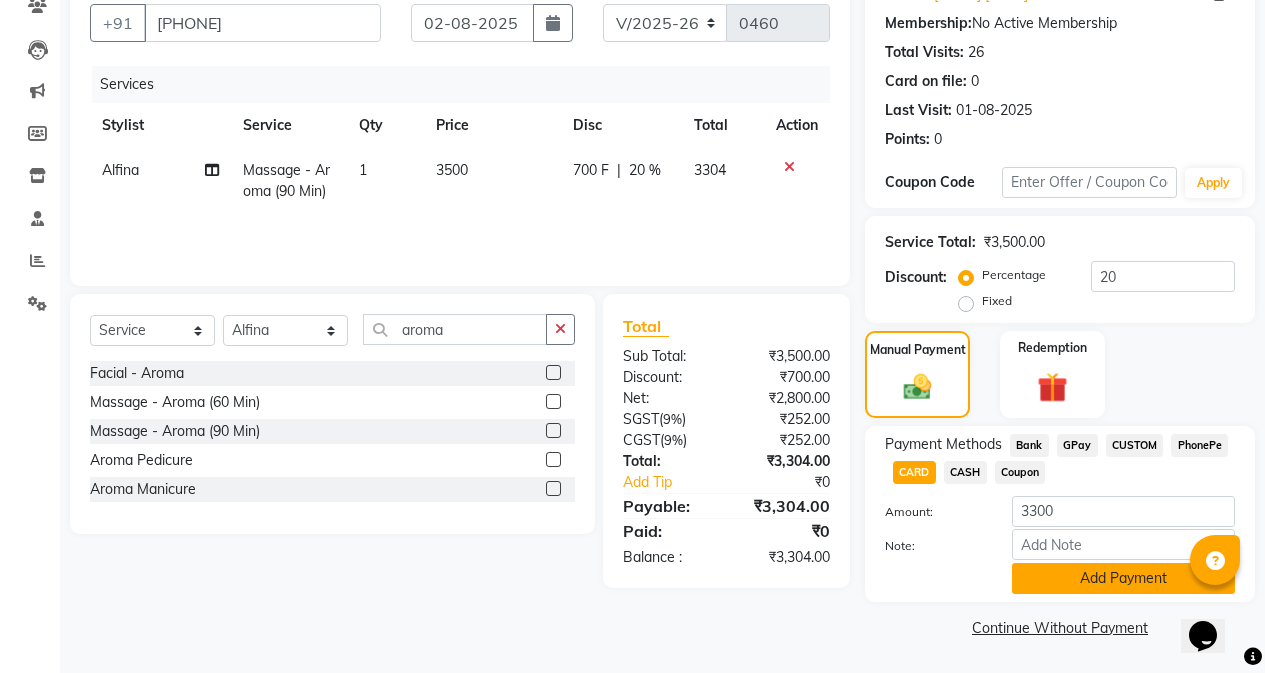 click on "Add Payment" 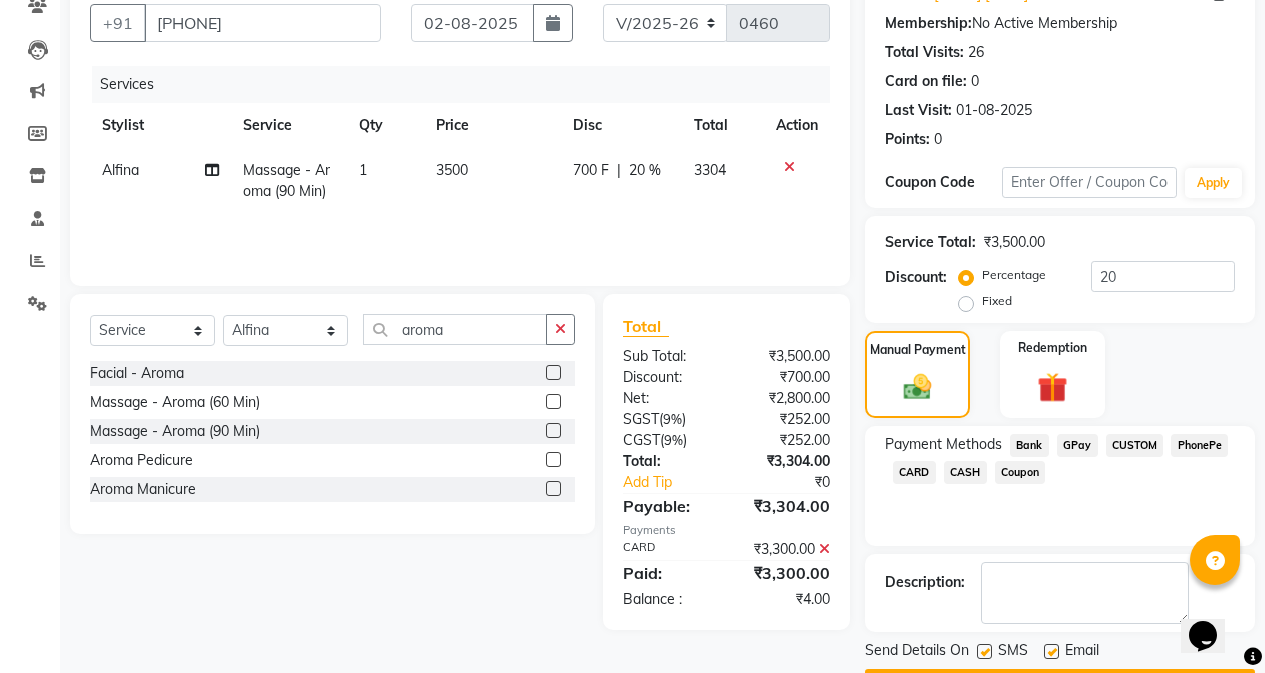 scroll, scrollTop: 239, scrollLeft: 0, axis: vertical 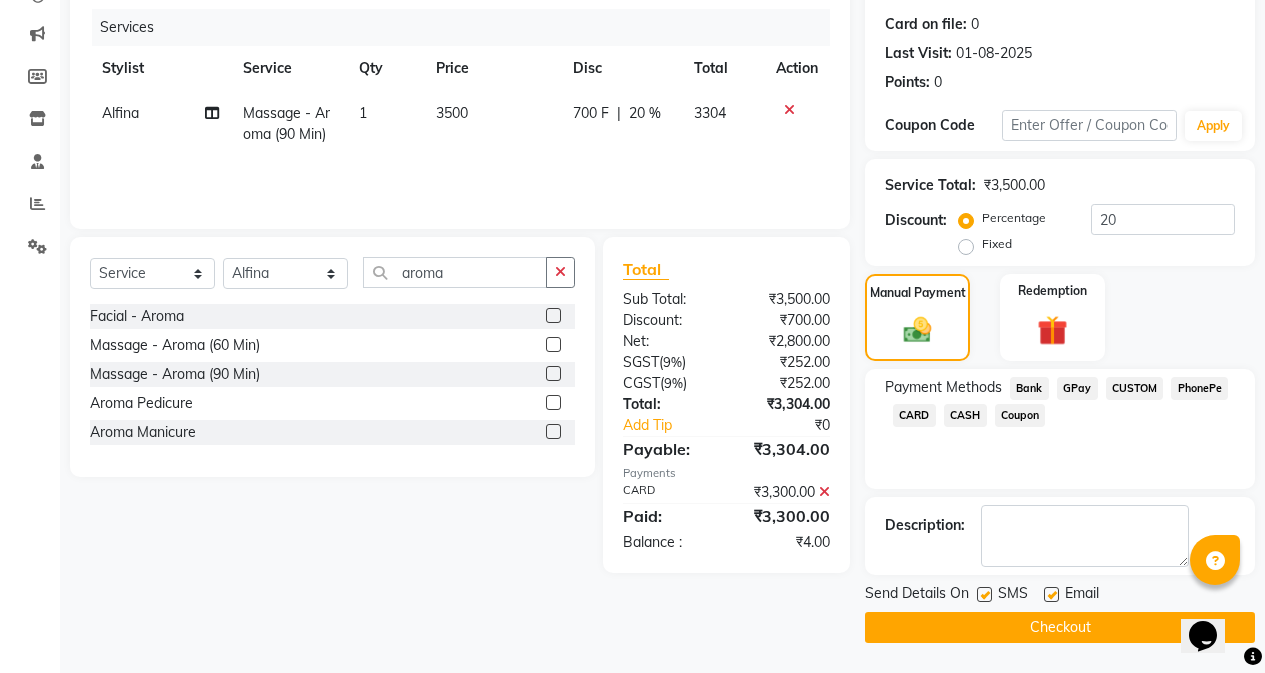 click on "Checkout" 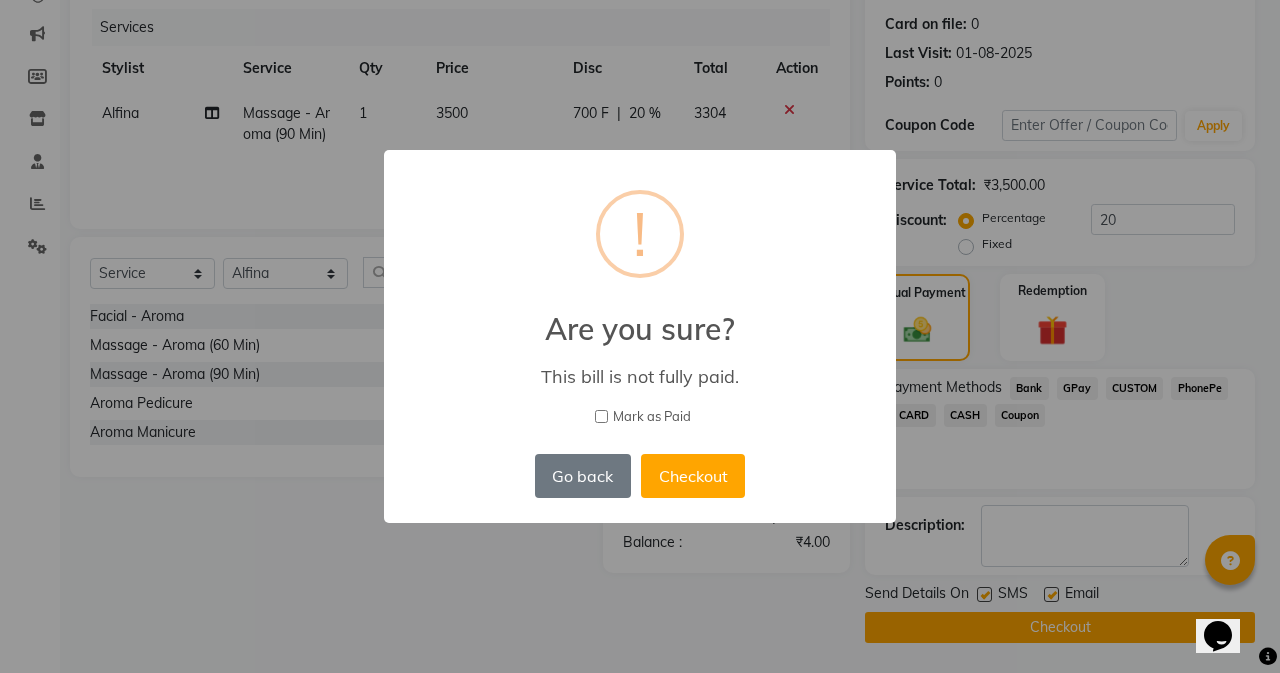 click on "Mark as Paid" at bounding box center [640, 417] 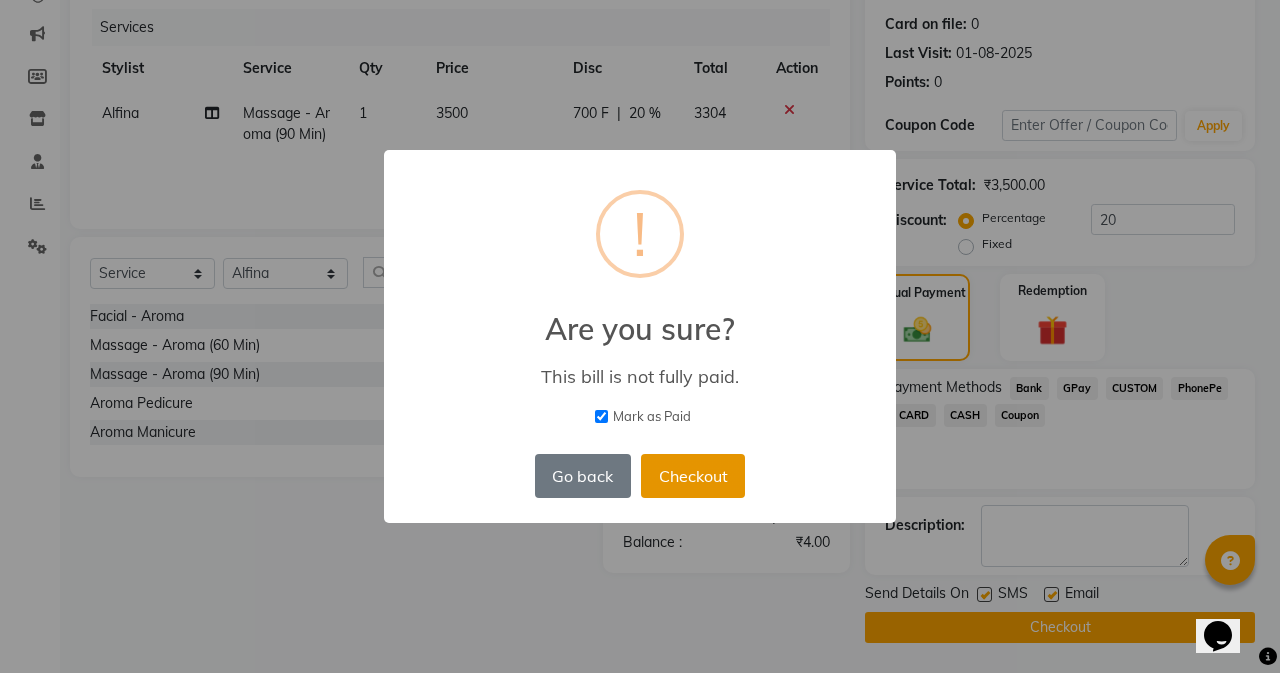 click on "Checkout" at bounding box center [693, 476] 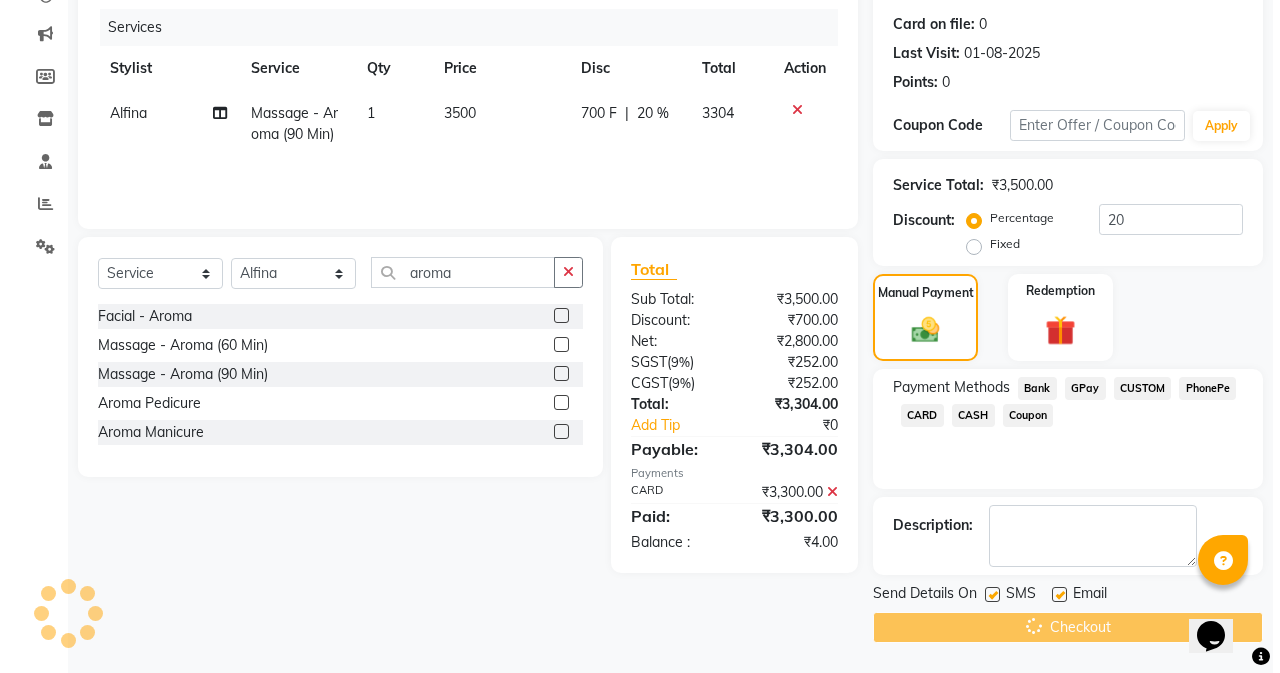 scroll, scrollTop: 0, scrollLeft: 0, axis: both 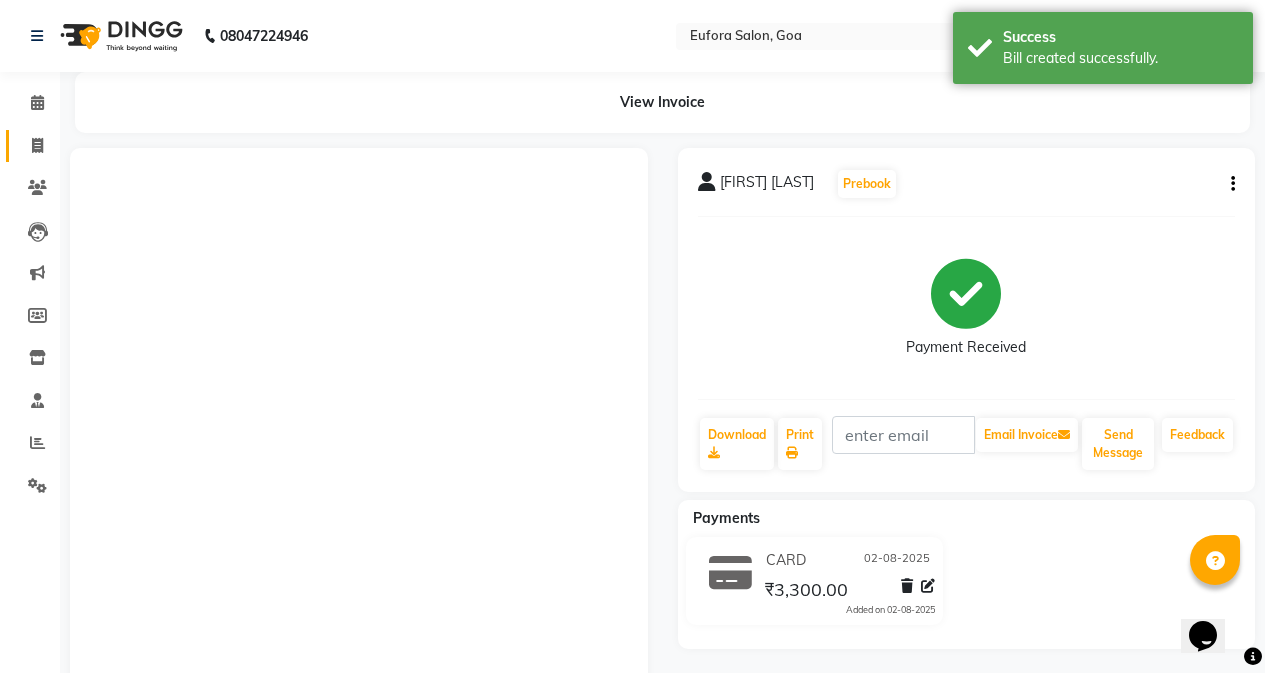 click 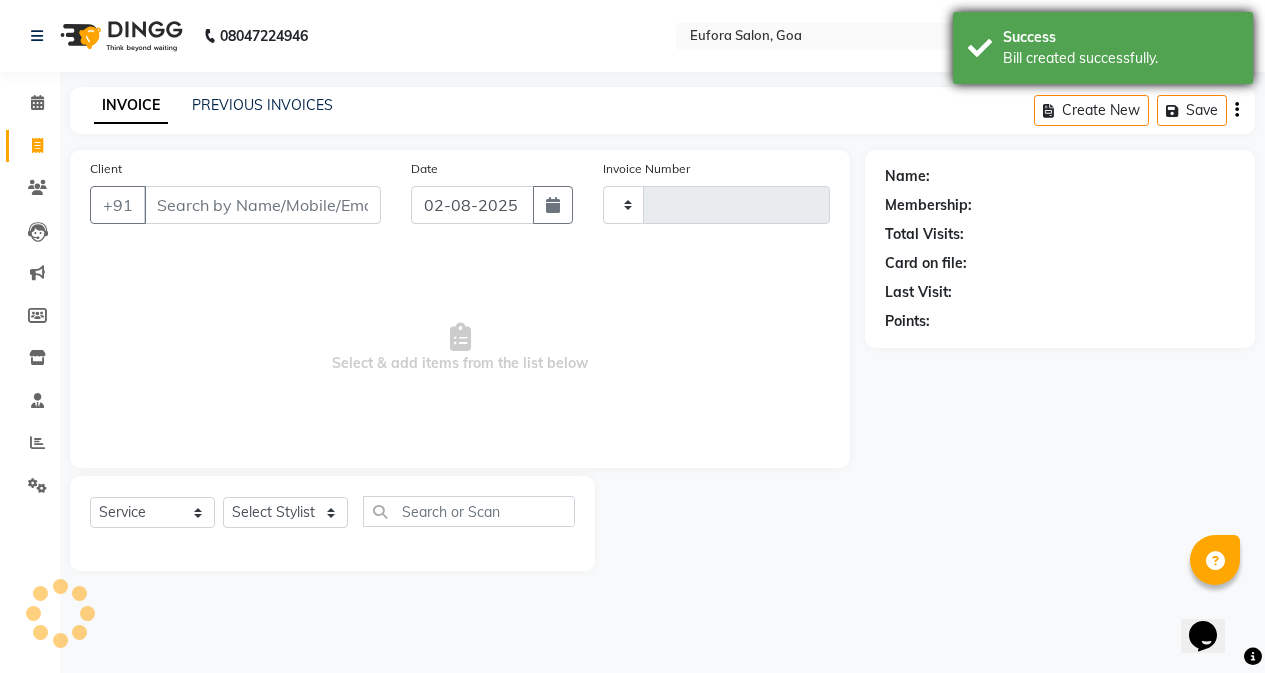 click on "Bill created successfully." at bounding box center [1120, 58] 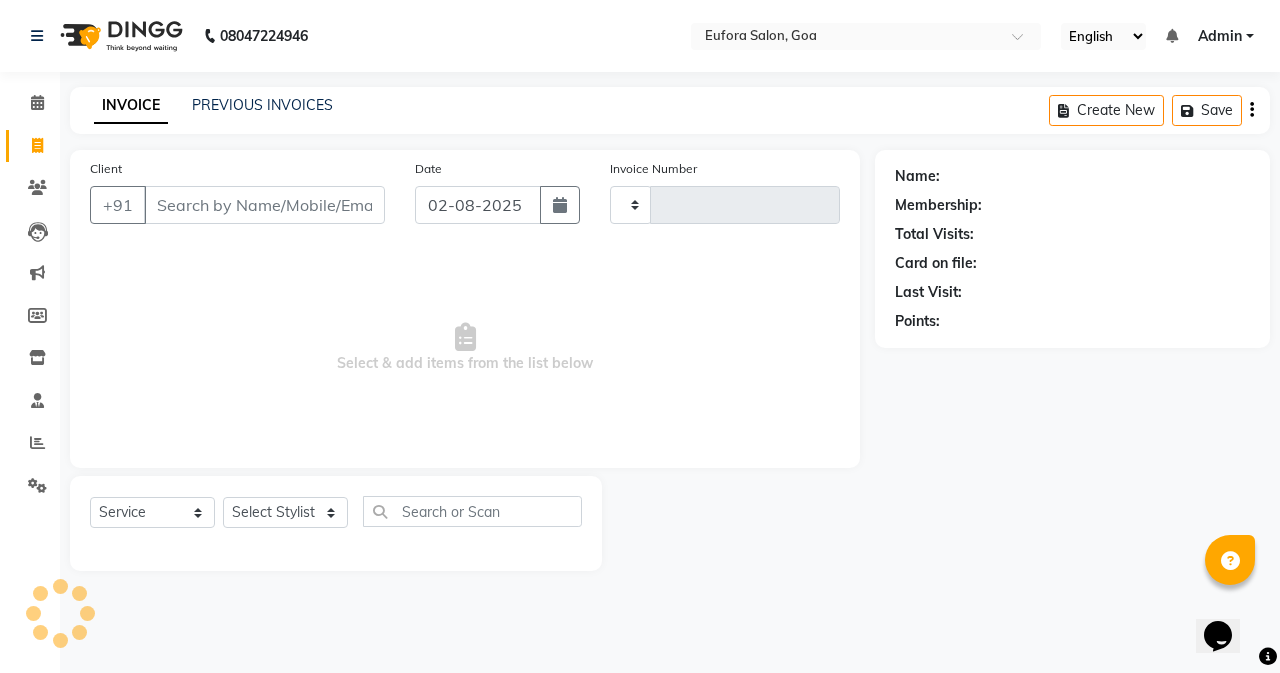 type on "0461" 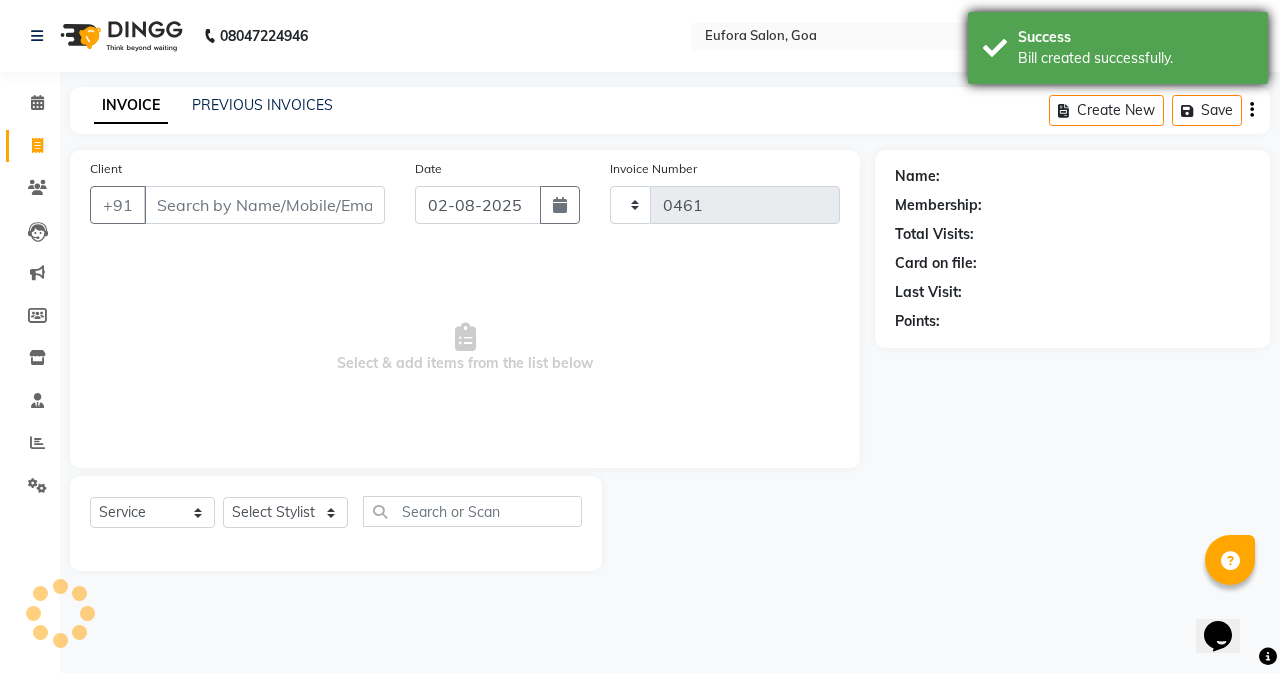 select on "6684" 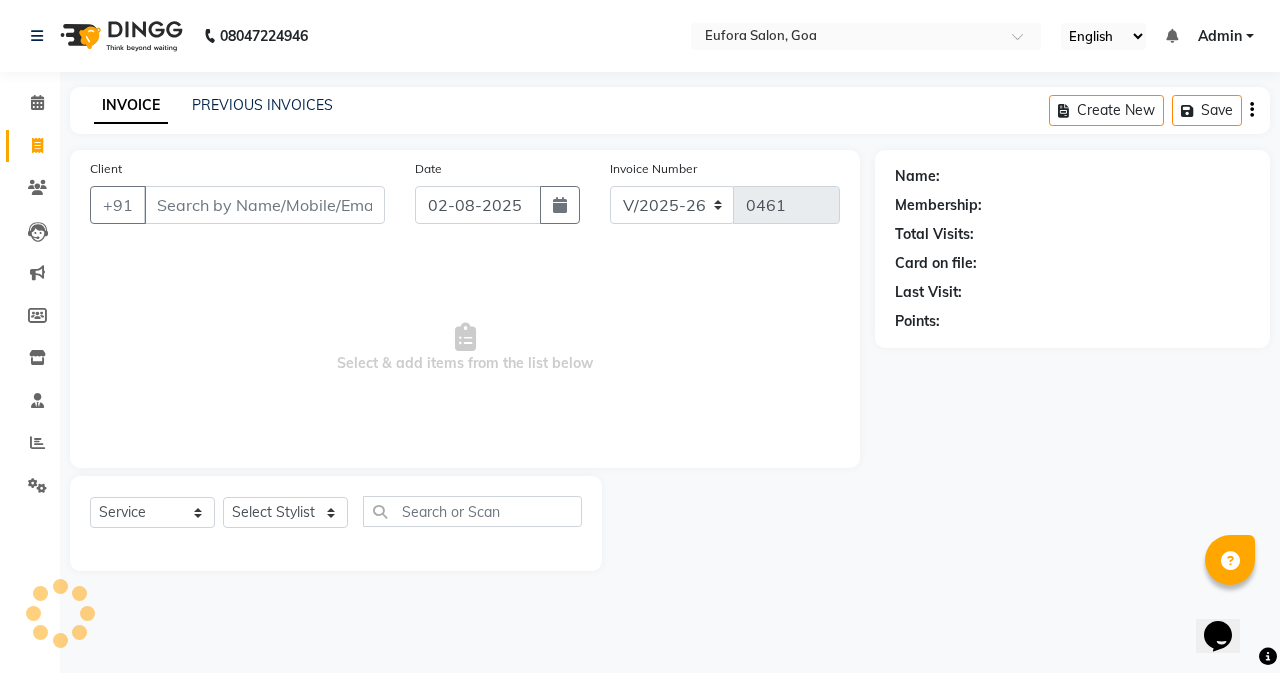 click on "Admin" at bounding box center [1220, 36] 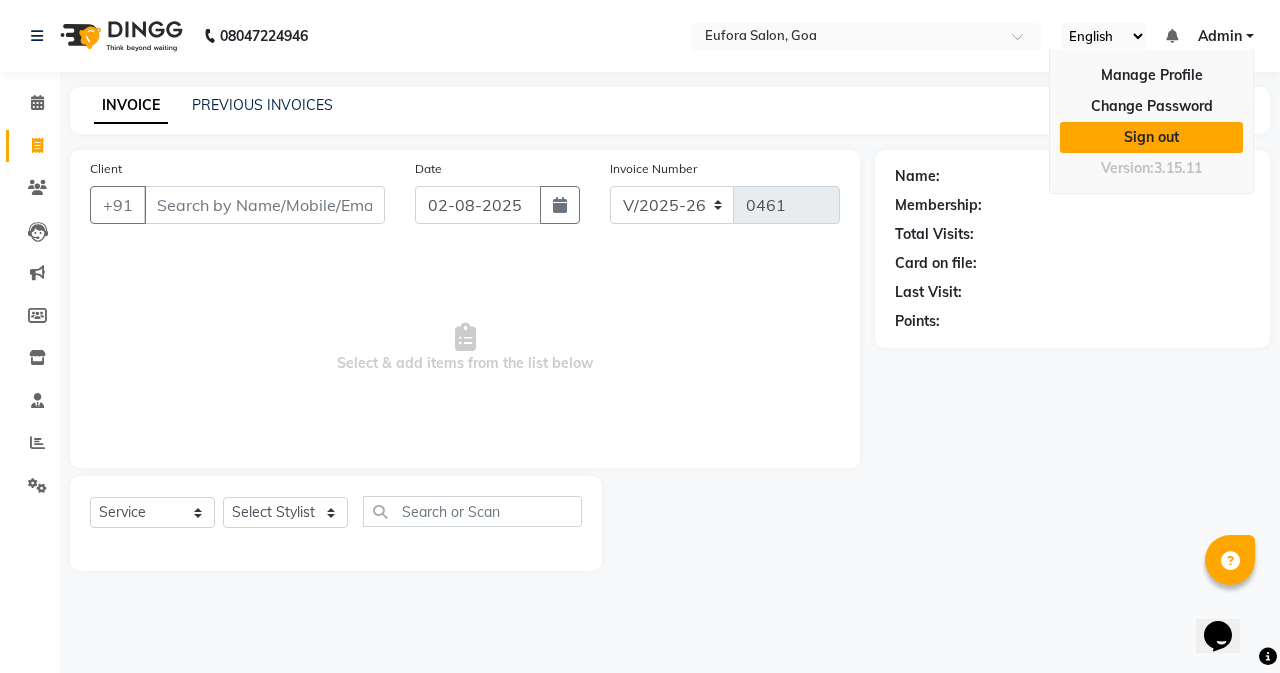 click on "Sign out" at bounding box center (1151, 137) 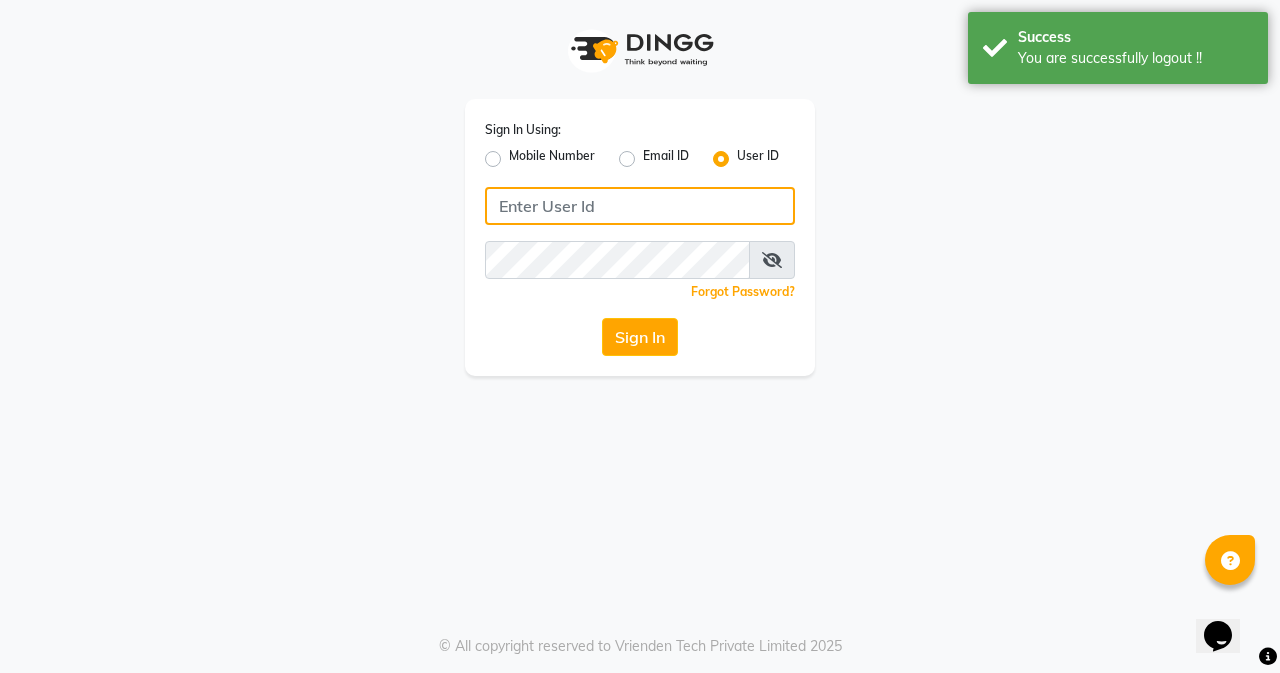 type on "[PHONE]" 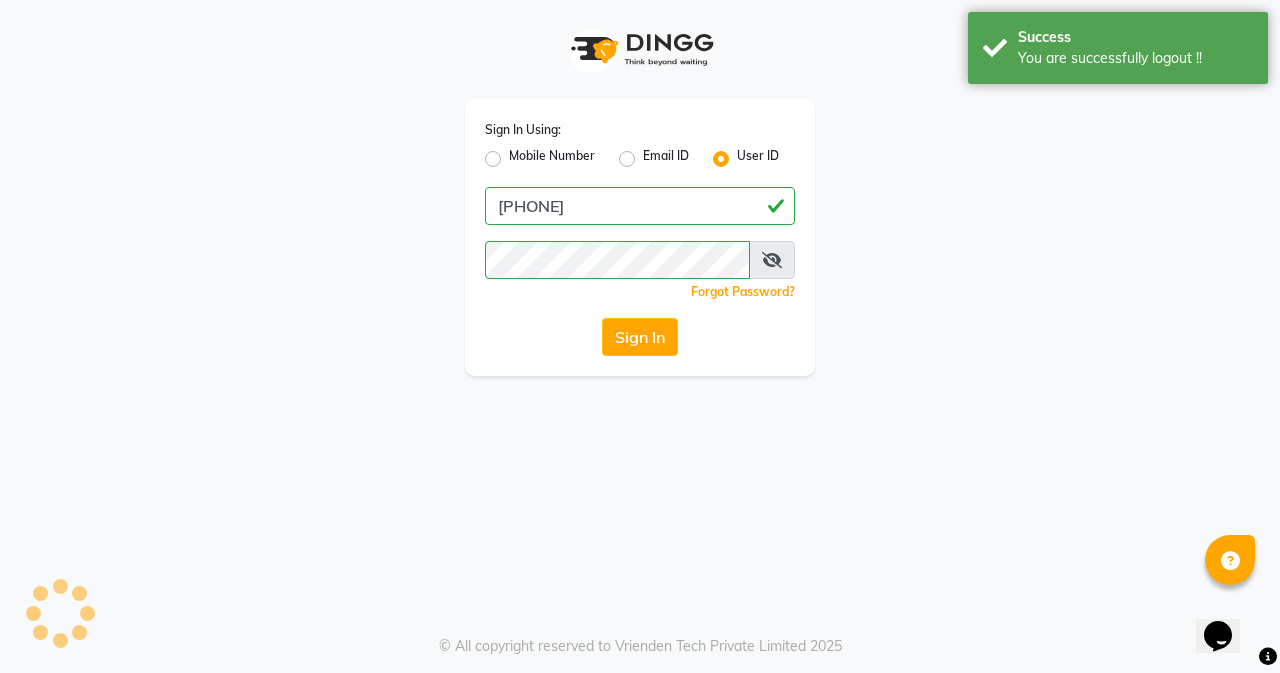 click on "Mobile Number" 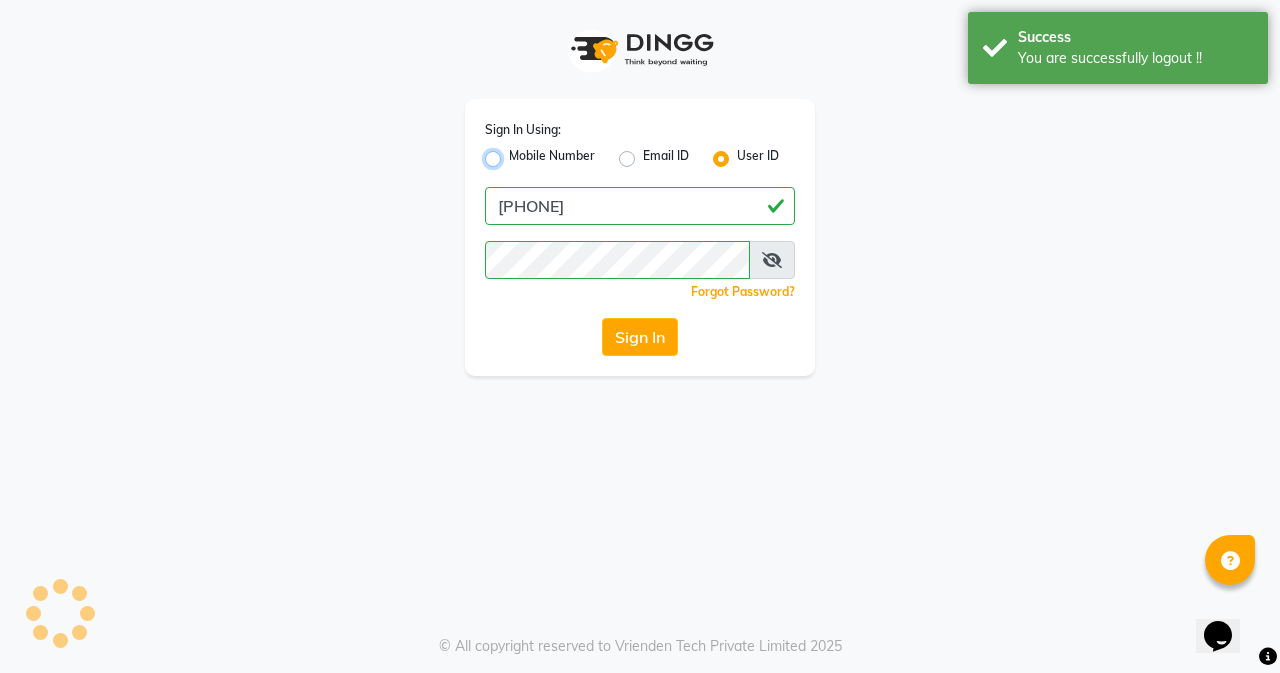 click on "Mobile Number" at bounding box center (515, 153) 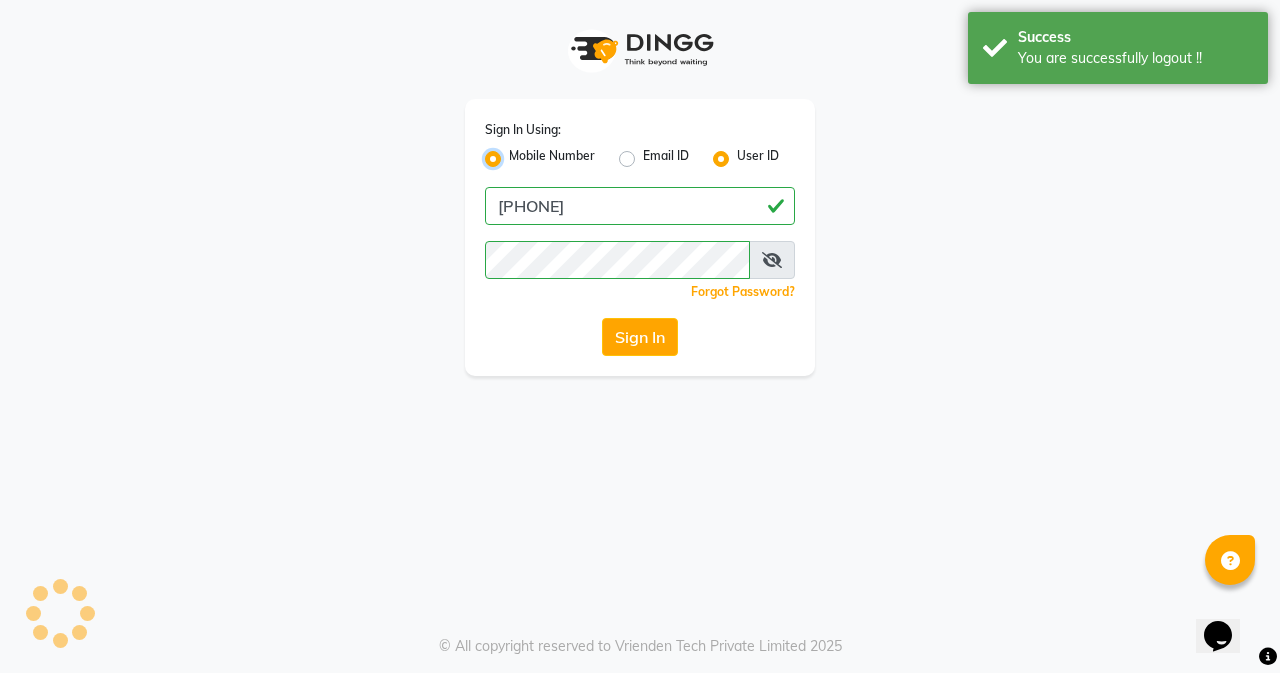 radio on "false" 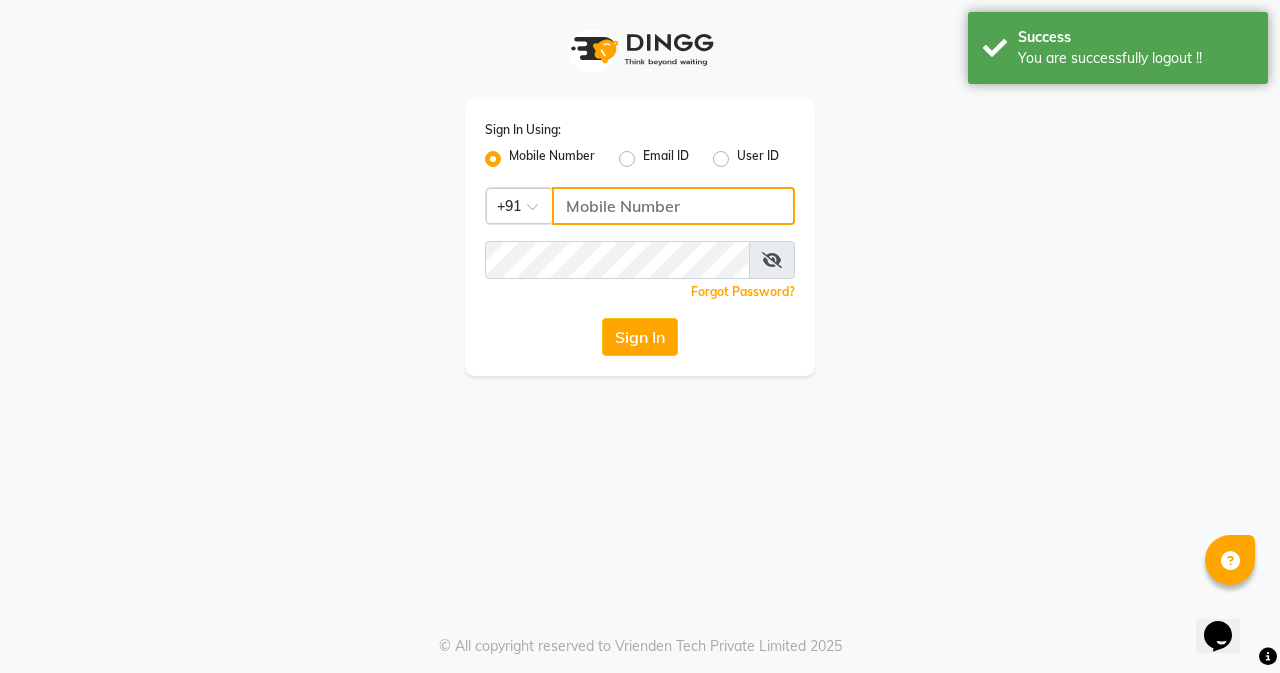 click 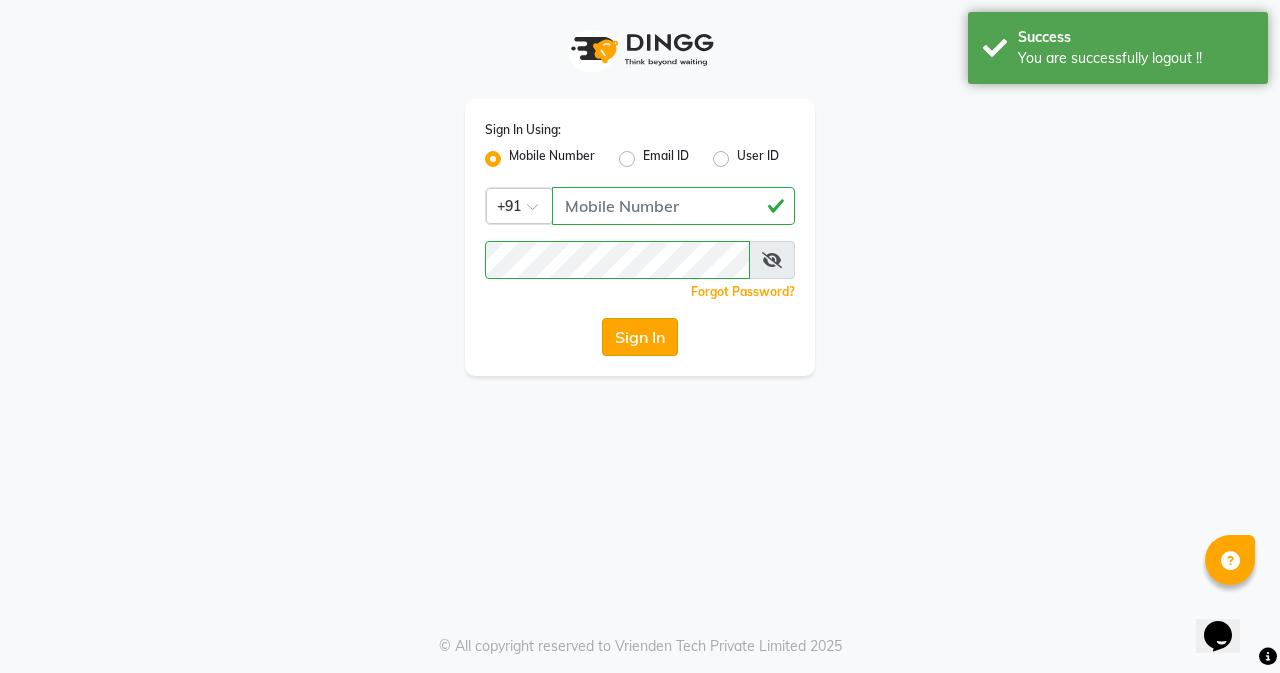 click on "Sign In" 